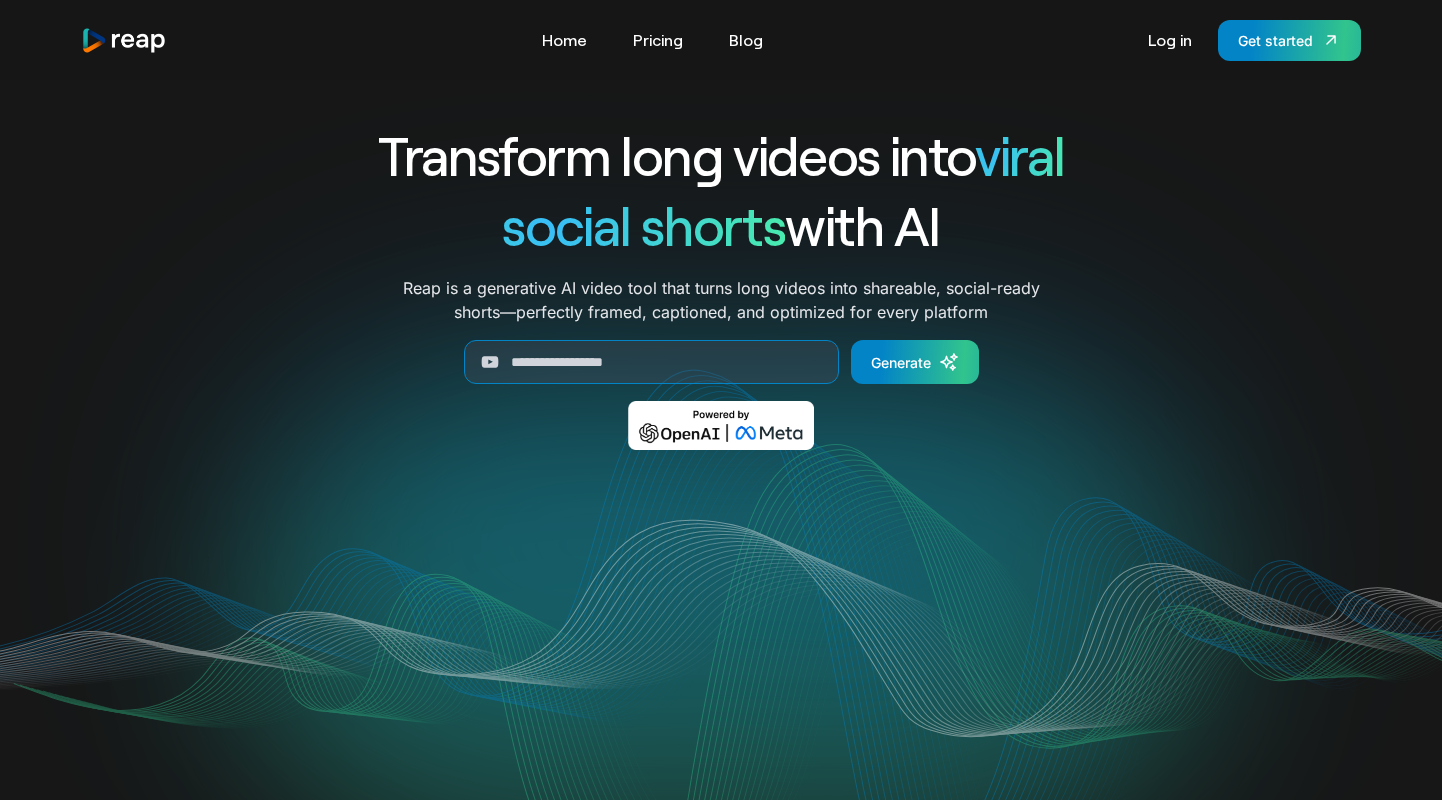 scroll, scrollTop: 0, scrollLeft: 0, axis: both 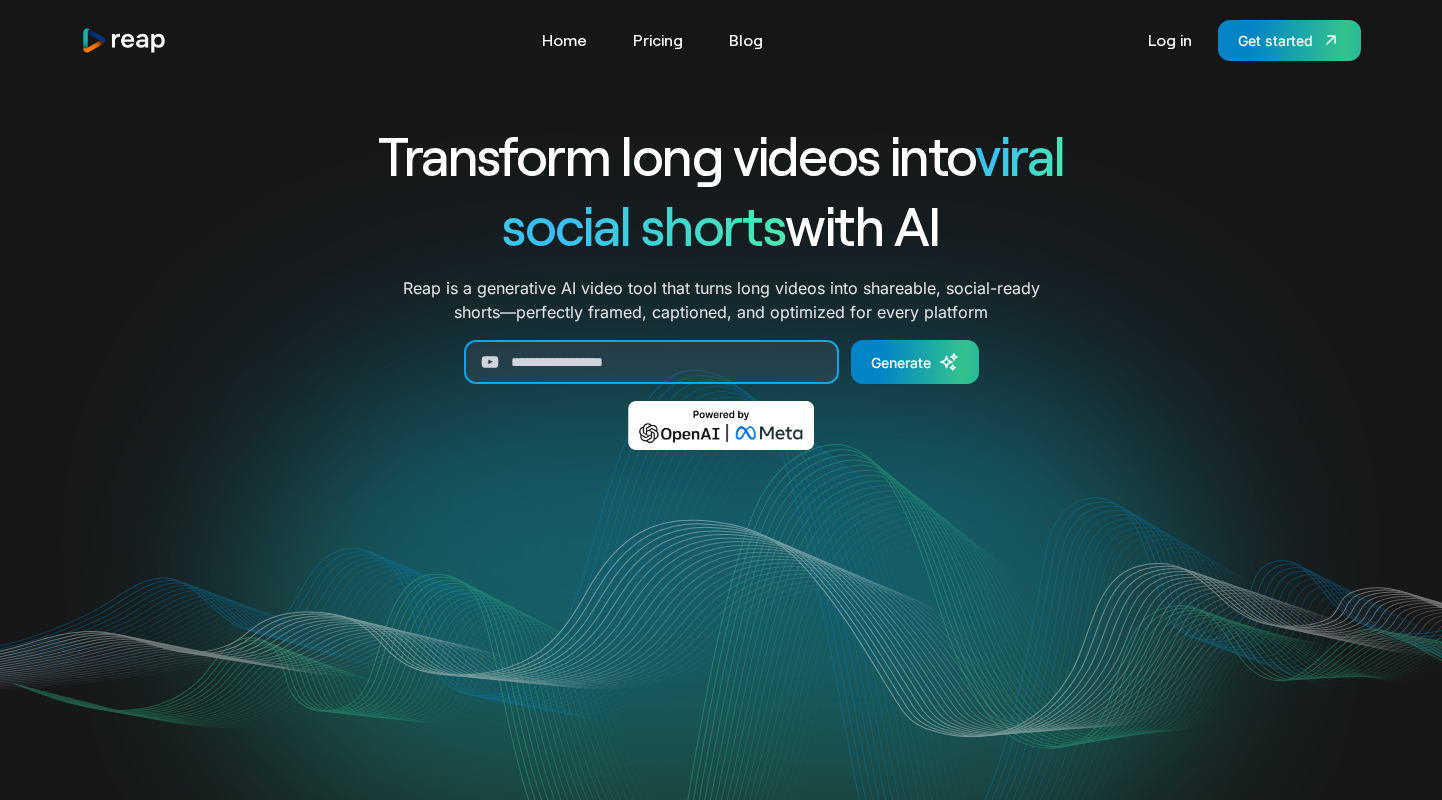 click at bounding box center [651, 362] 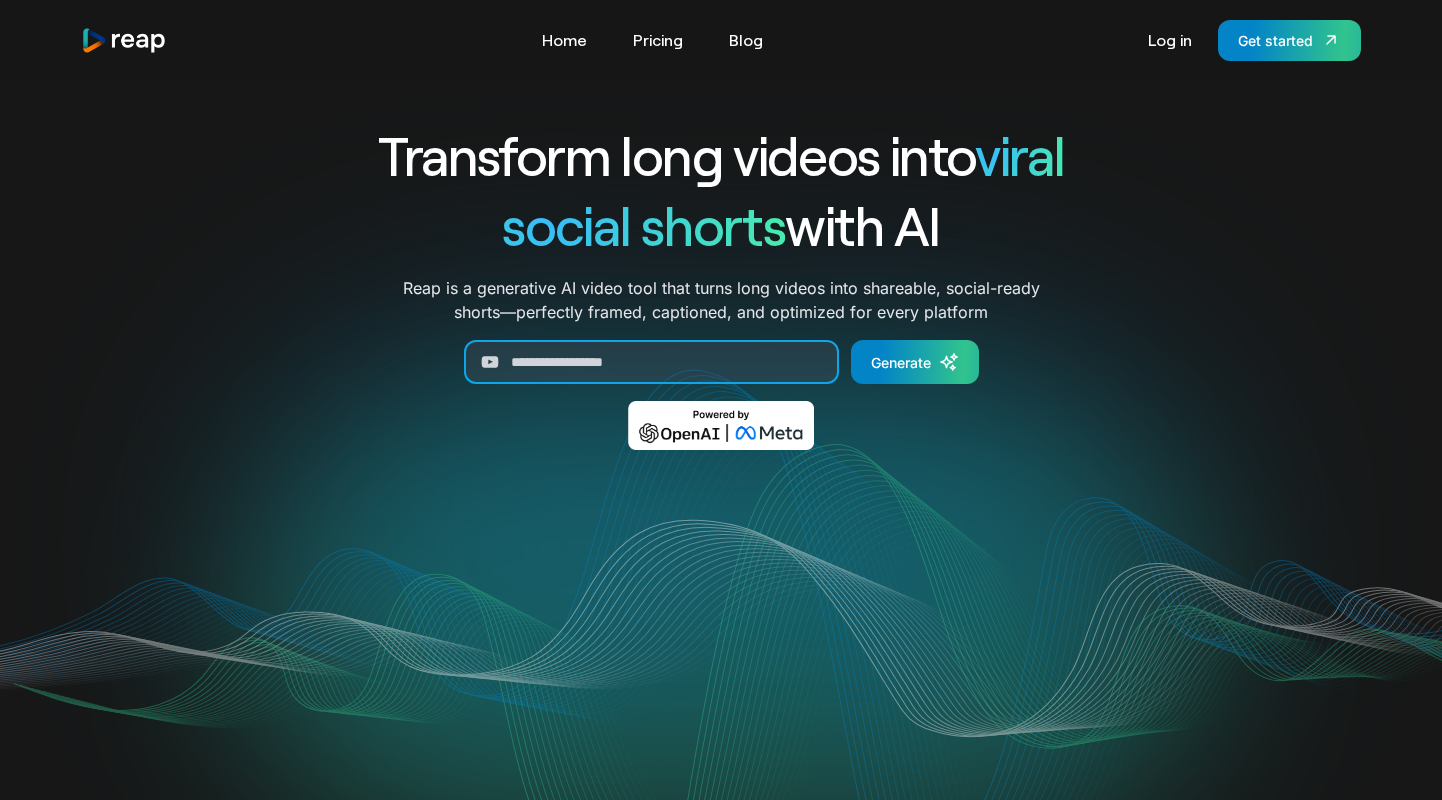 paste on "**********" 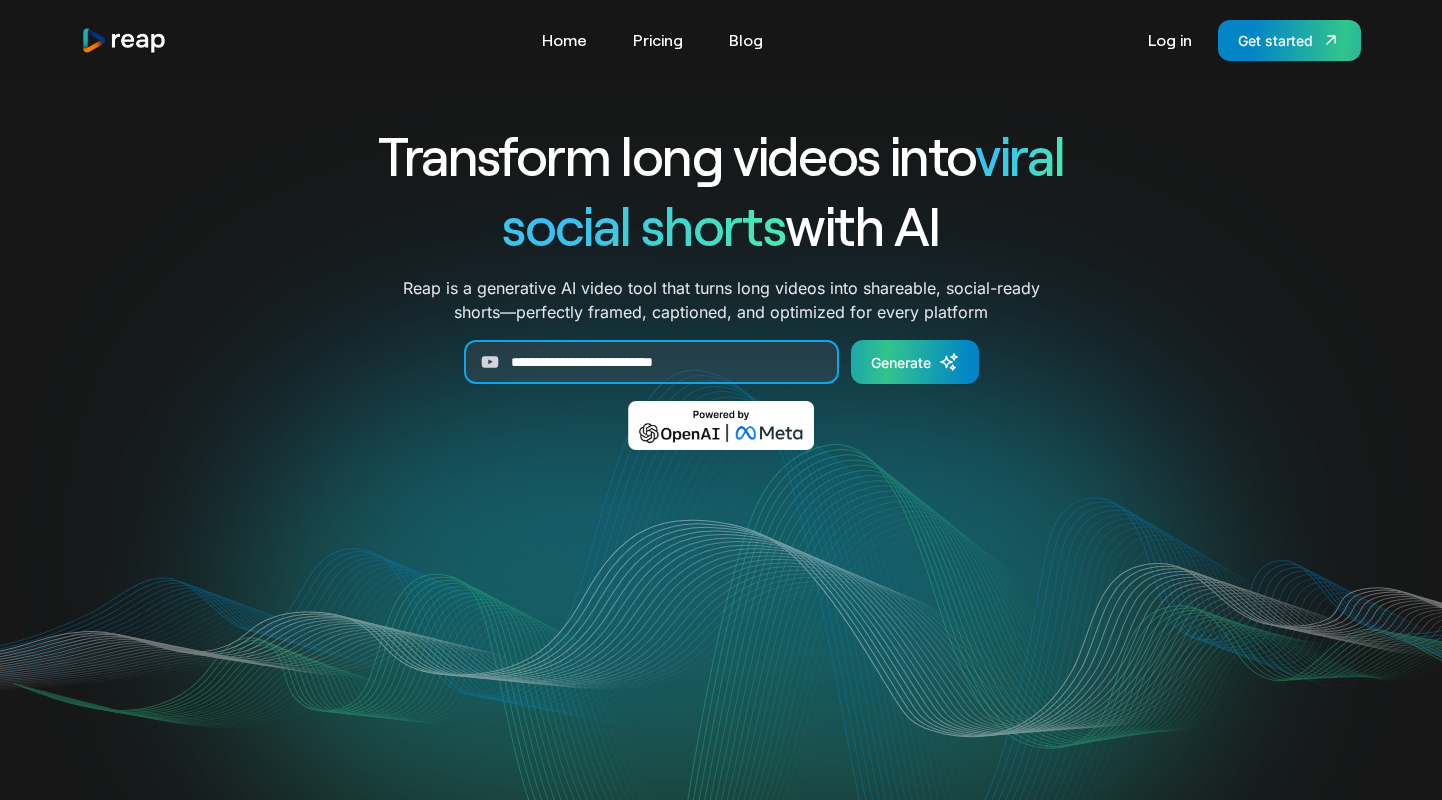 type on "**********" 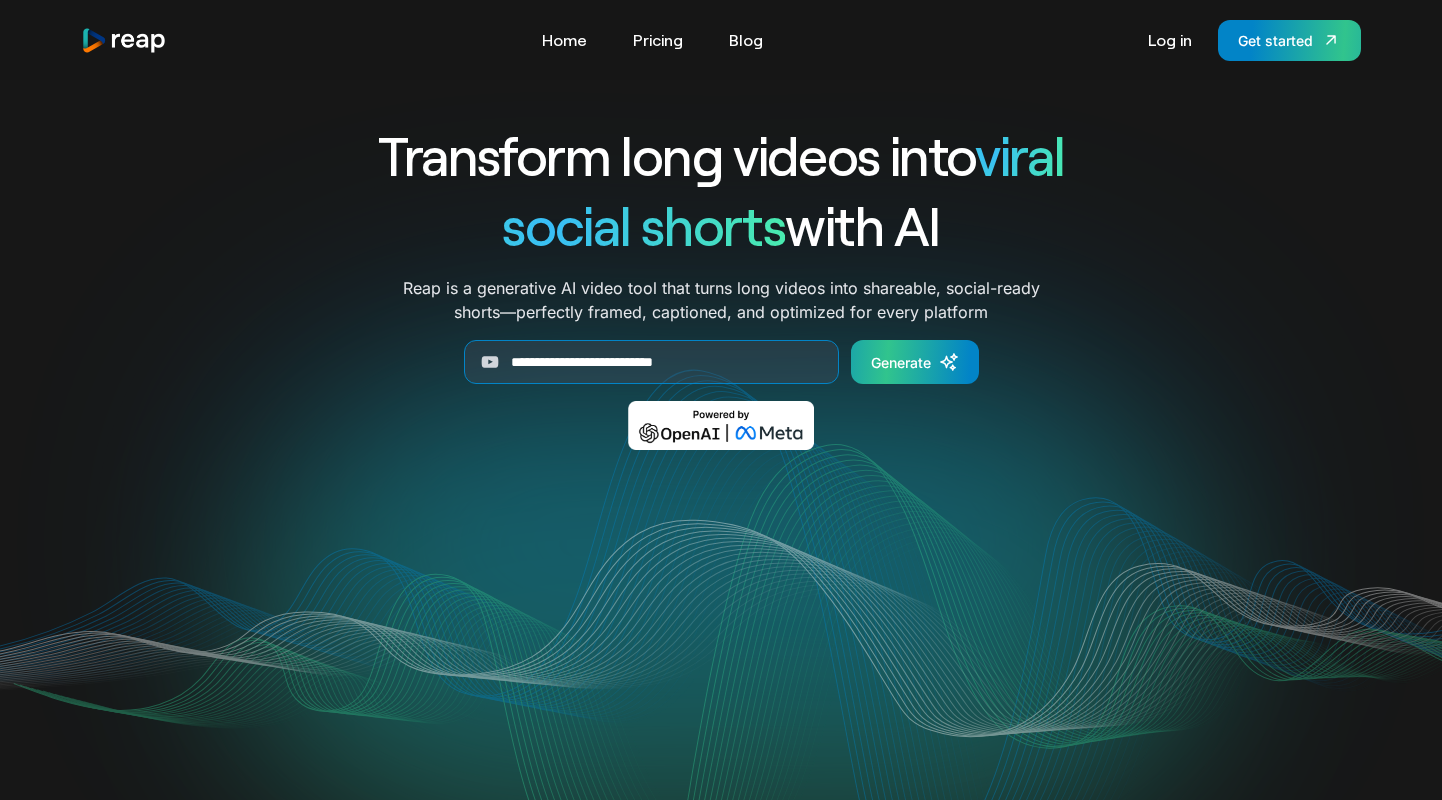 click 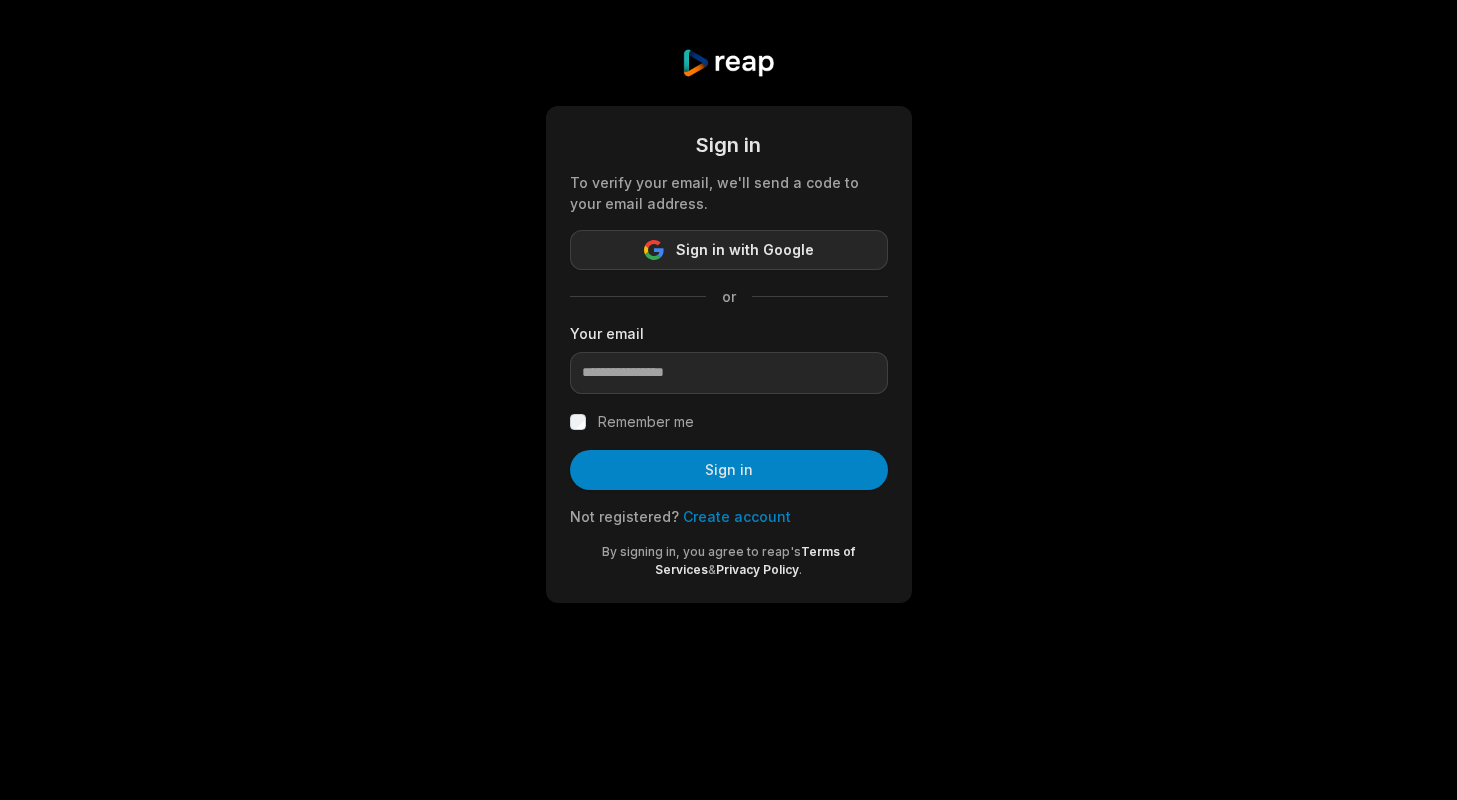 scroll, scrollTop: 0, scrollLeft: 0, axis: both 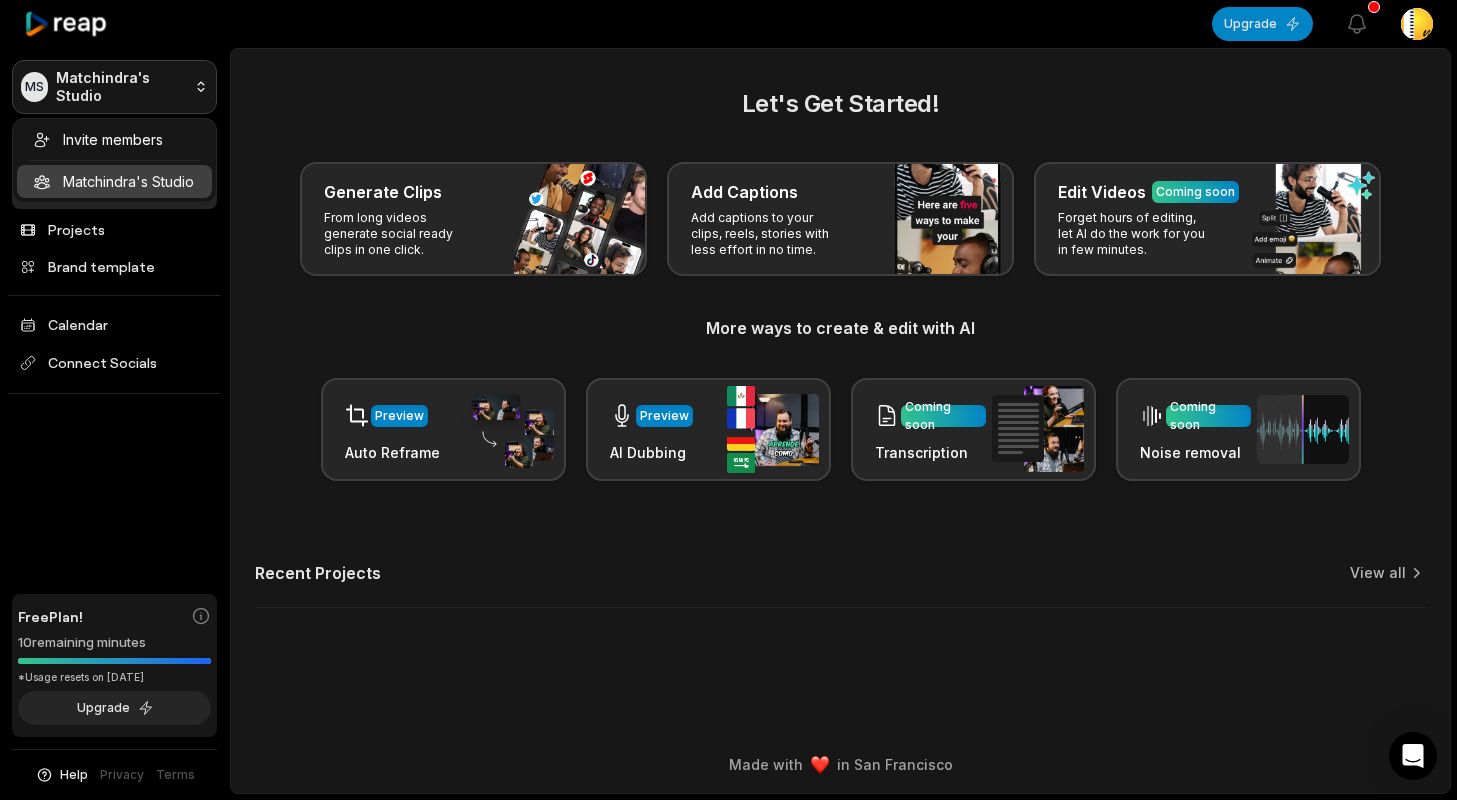 click on "MS Matchindra's Studio Create Project Home Projects Brand template Calendar Connect Socials Free  Plan! 10  remaining minutes *Usage resets on August 19, 2025 Upgrade Help Privacy Terms Open sidebar Upgrade View notifications Open user menu   Let's Get Started! Generate Clips From long videos generate social ready clips in one click. Add Captions Add captions to your clips, reels, stories with less effort in no time. Edit Videos Coming soon Forget hours of editing, let AI do the work for you in few minutes. More ways to create & edit with AI Preview Auto Reframe Preview AI Dubbing Coming soon Transcription Coming soon Noise removal Recent Projects View all Made with   in [CITY]
Invite members Matchindra's Studio" at bounding box center (728, 400) 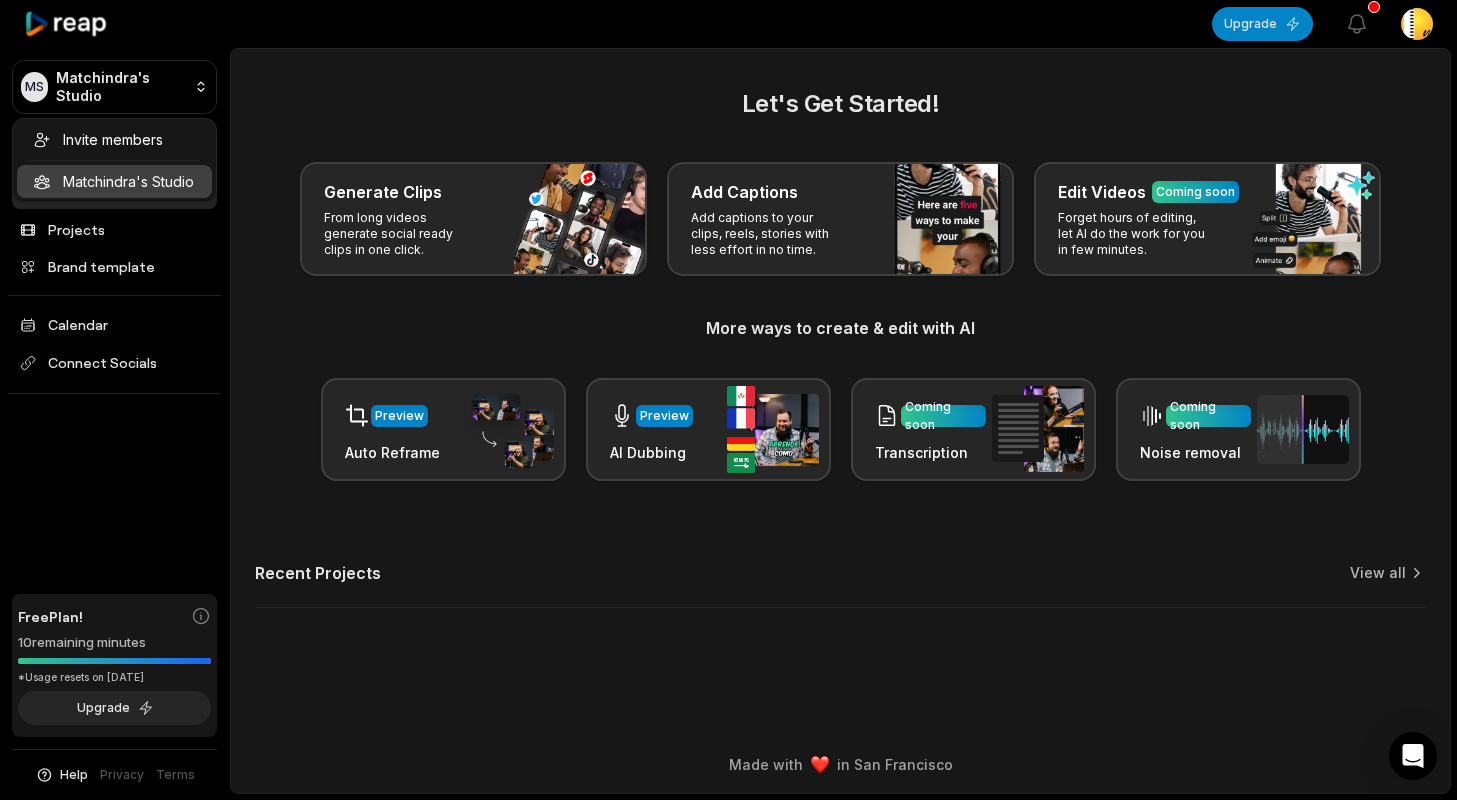 click on "MS Matchindra's Studio Create Project Home Projects Brand template Calendar Connect Socials Free  Plan! 10  remaining minutes *Usage resets on August 19, 2025 Upgrade Help Privacy Terms Open sidebar Upgrade View notifications Open user menu   Let's Get Started! Generate Clips From long videos generate social ready clips in one click. Add Captions Add captions to your clips, reels, stories with less effort in no time. Edit Videos Coming soon Forget hours of editing, let AI do the work for you in few minutes. More ways to create & edit with AI Preview Auto Reframe Preview AI Dubbing Coming soon Transcription Coming soon Noise removal Recent Projects View all Made with   in San Francisco
Invite members Matchindra's Studio" at bounding box center (728, 400) 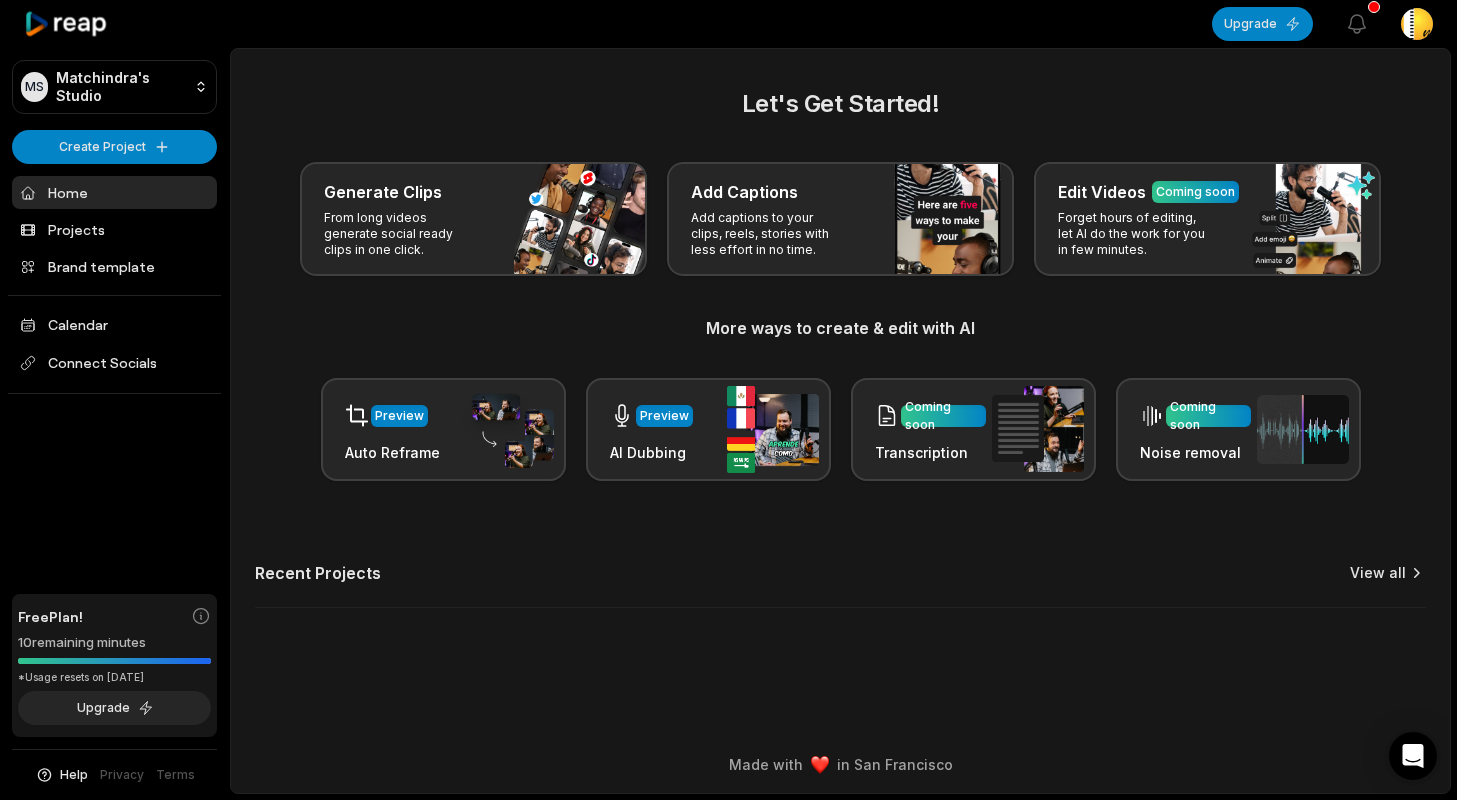 click on "View all" at bounding box center [1378, 573] 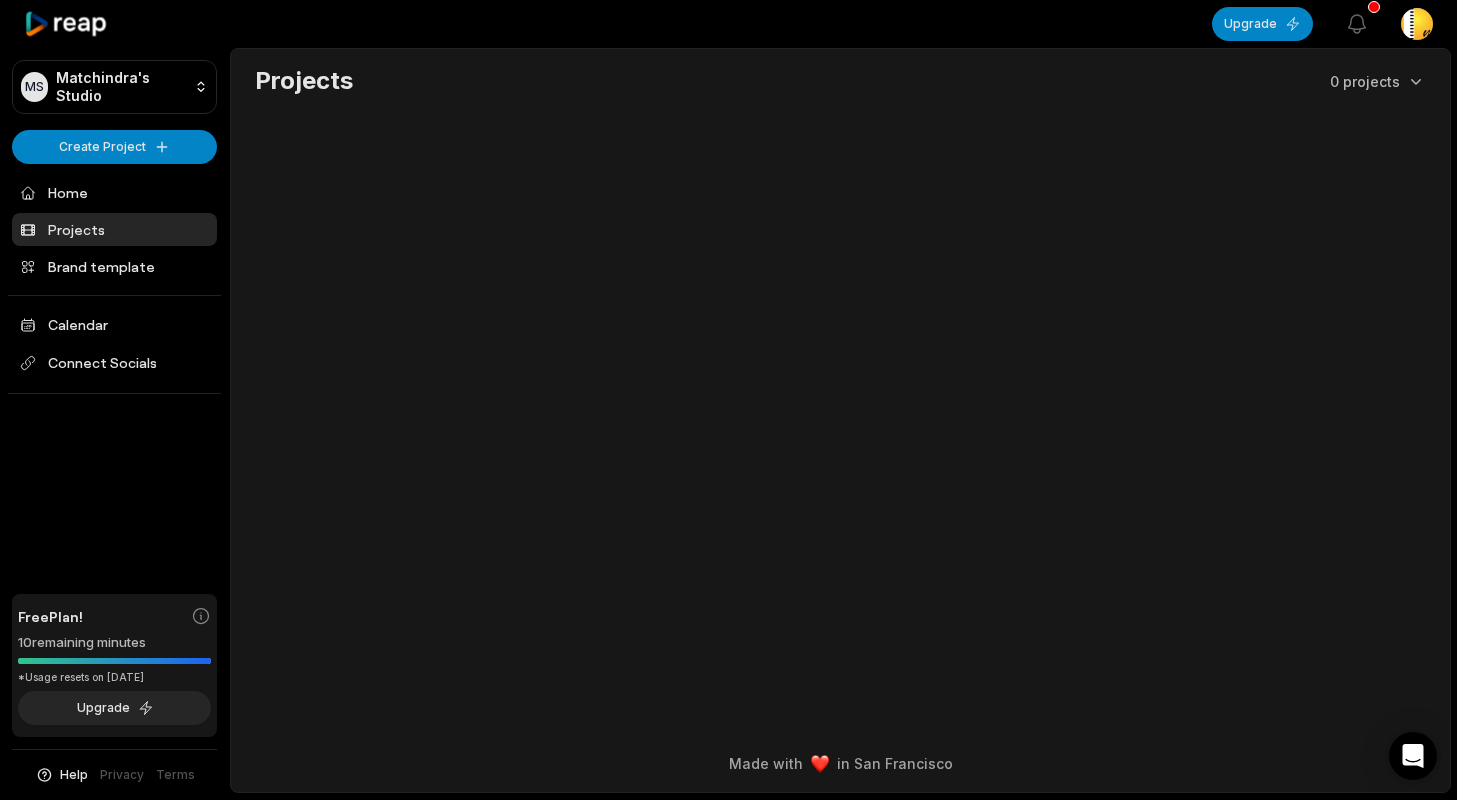 click on "Projects   0 projects" at bounding box center (840, 103) 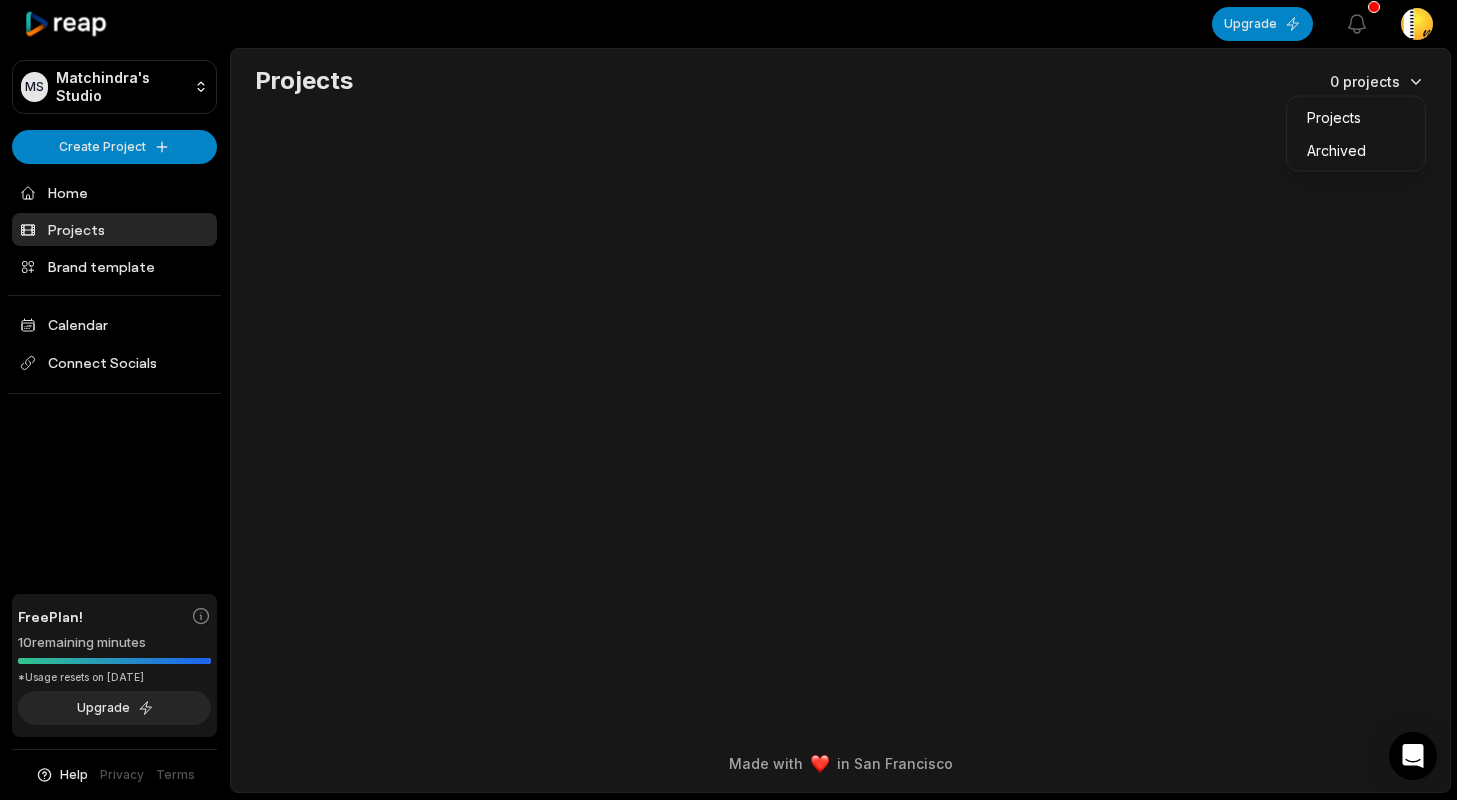click on "MS Matchindra's Studio Create Project Home Projects Brand template Calendar Connect Socials Free  Plan! 10  remaining minutes *Usage resets on August 19, 2025 Upgrade Help Privacy Terms Open sidebar Upgrade View notifications Open user menu Projects   0 projects   Made with   in San Francisco
Projects Archived" at bounding box center [728, 400] 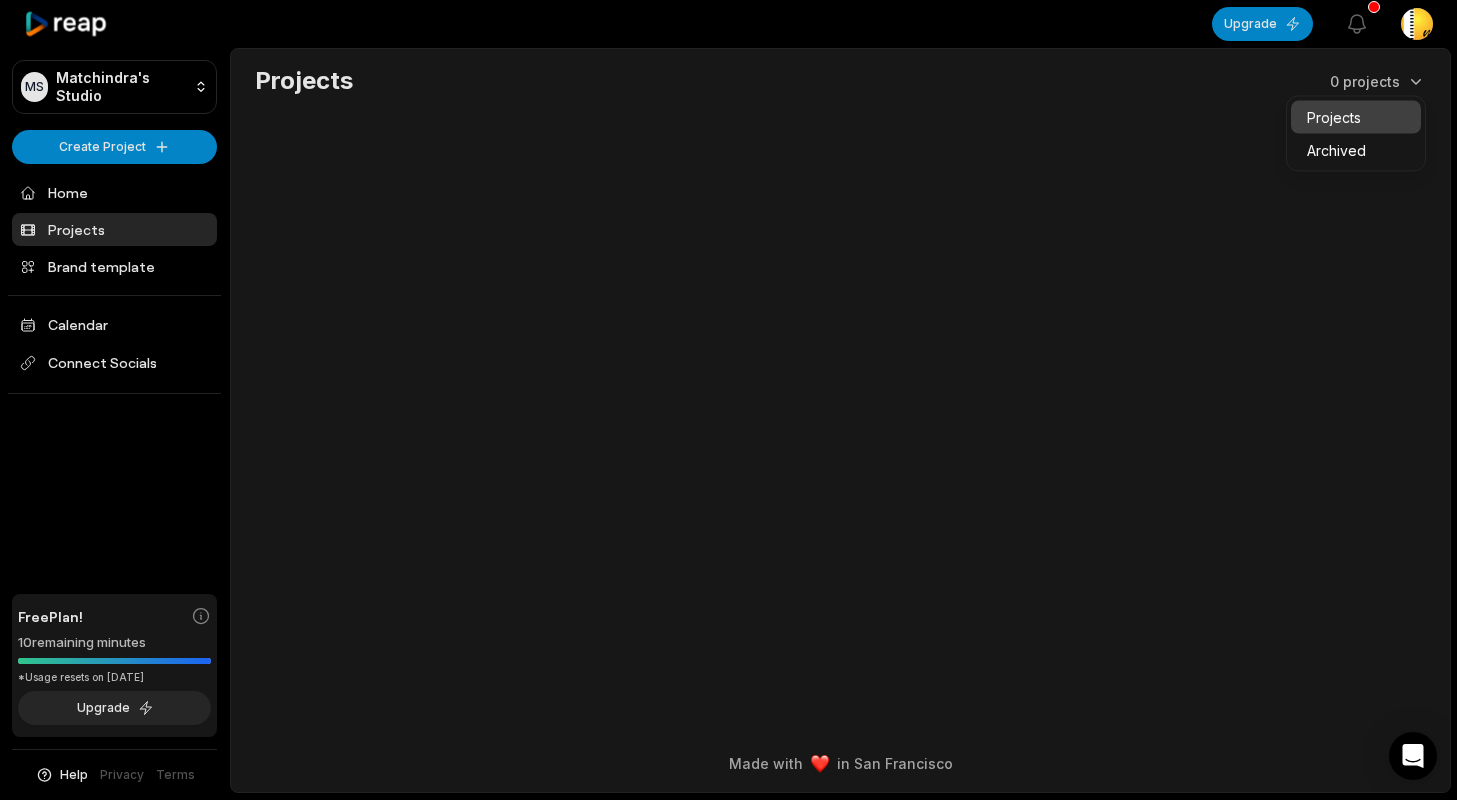 click on "Projects" at bounding box center (1356, 117) 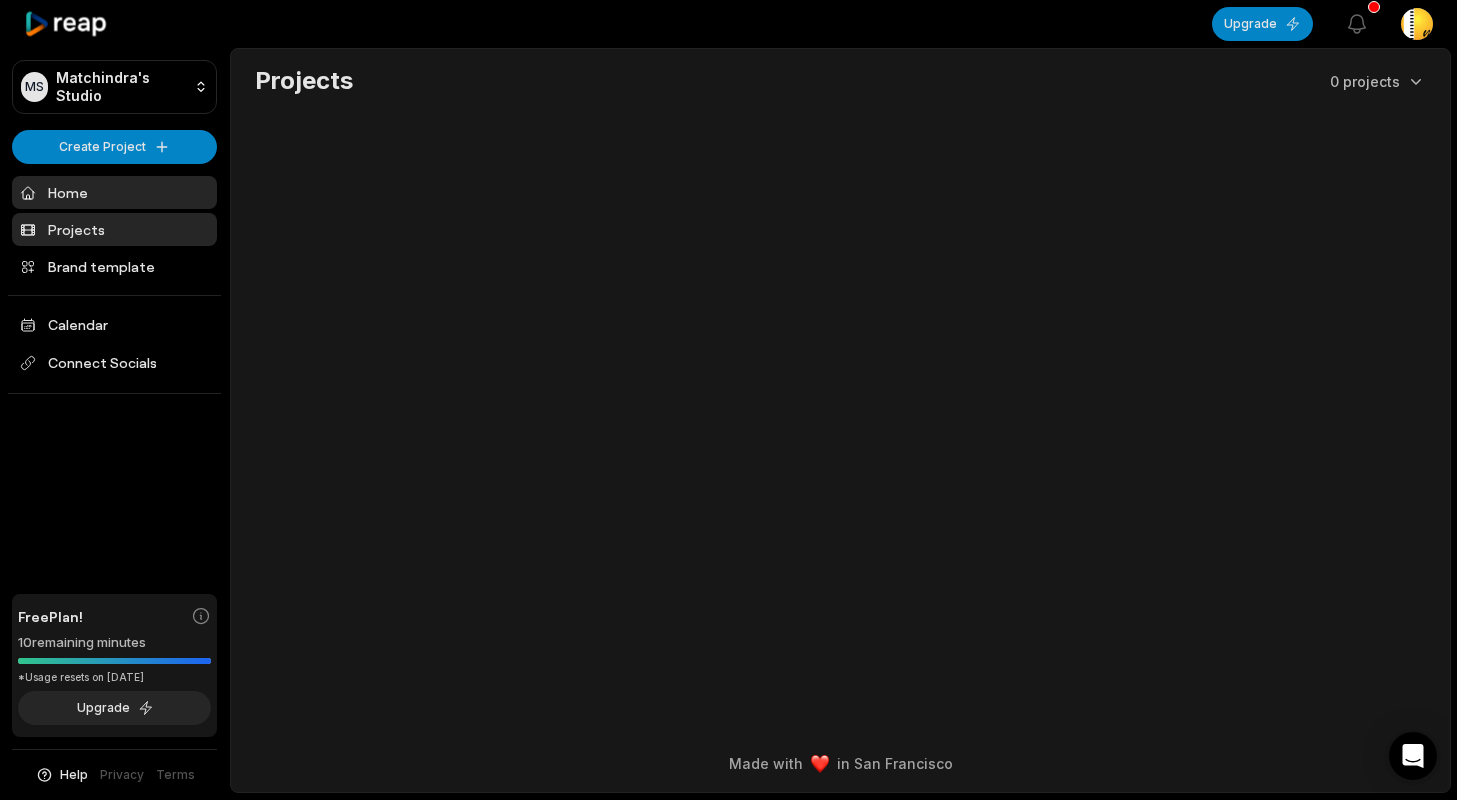 click on "Home" at bounding box center [114, 192] 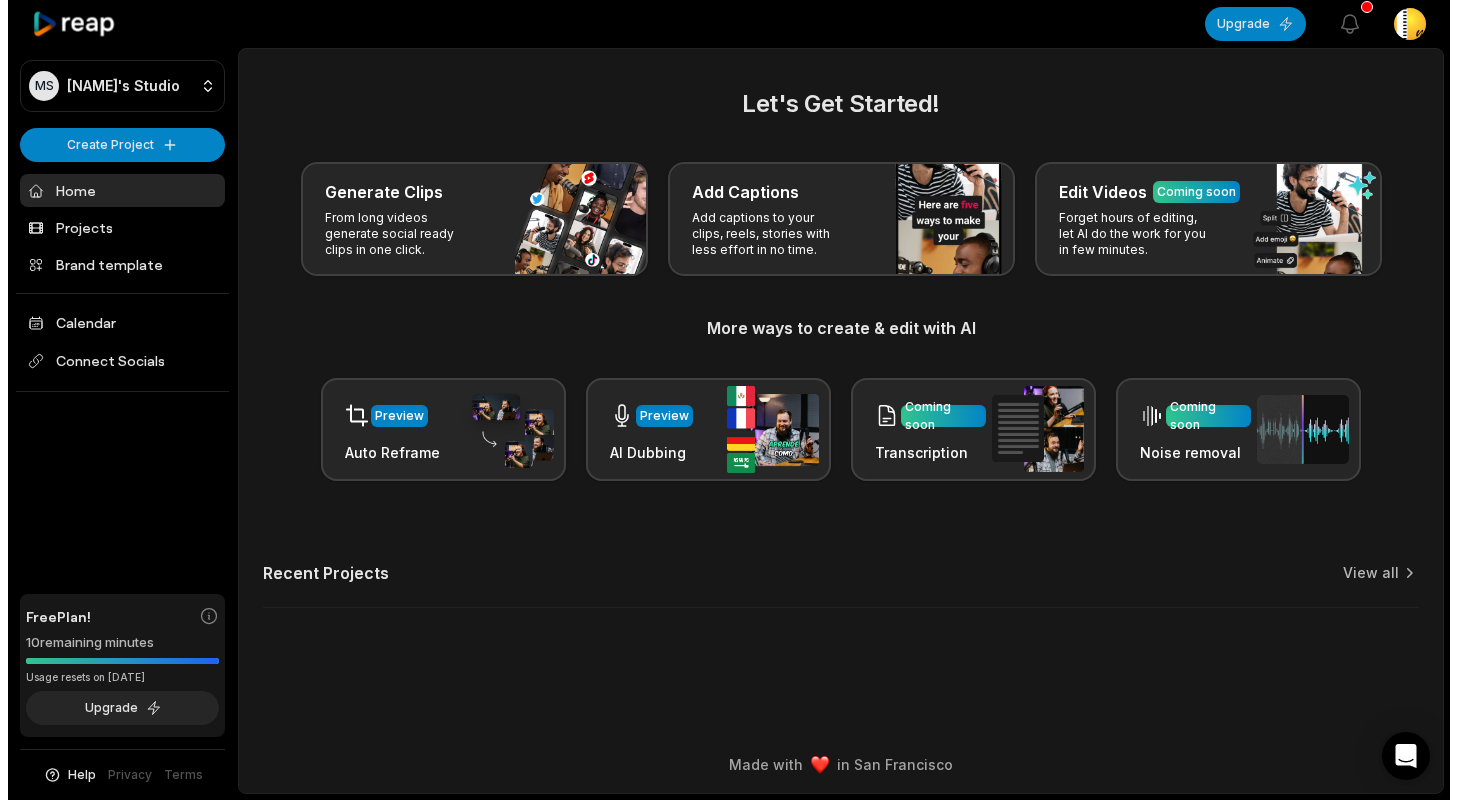 scroll, scrollTop: 0, scrollLeft: 0, axis: both 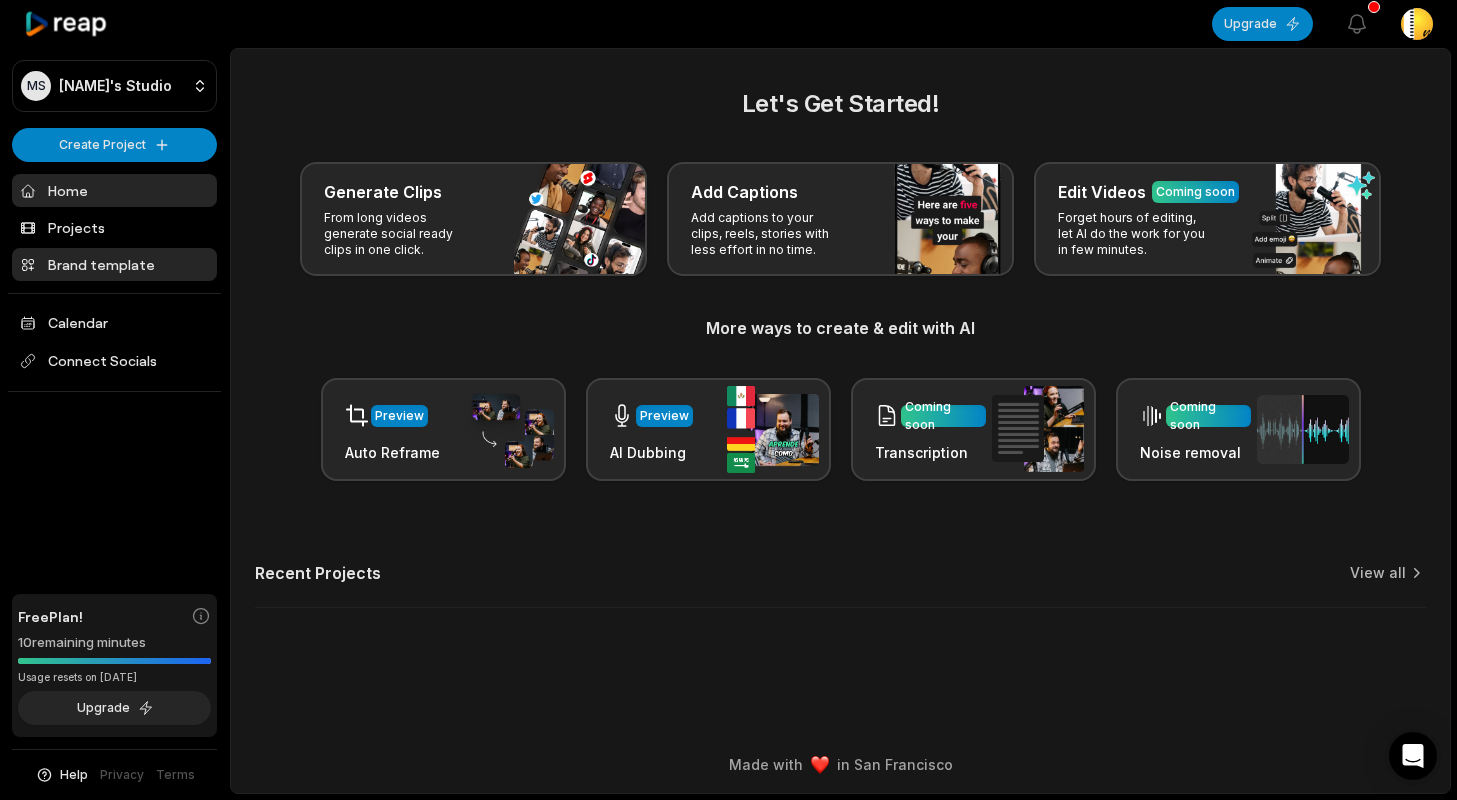 click on "Brand template" at bounding box center [114, 264] 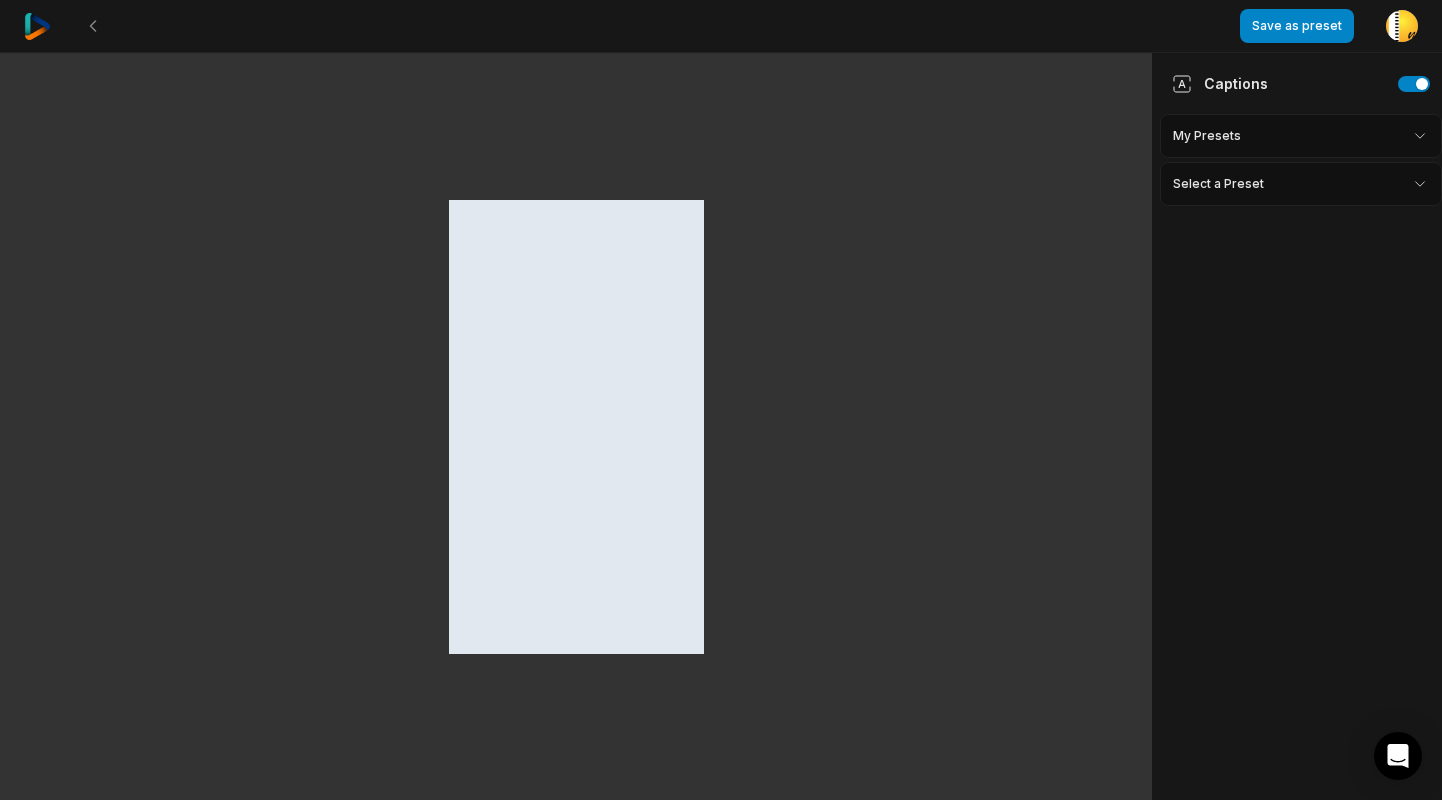 scroll, scrollTop: 0, scrollLeft: 0, axis: both 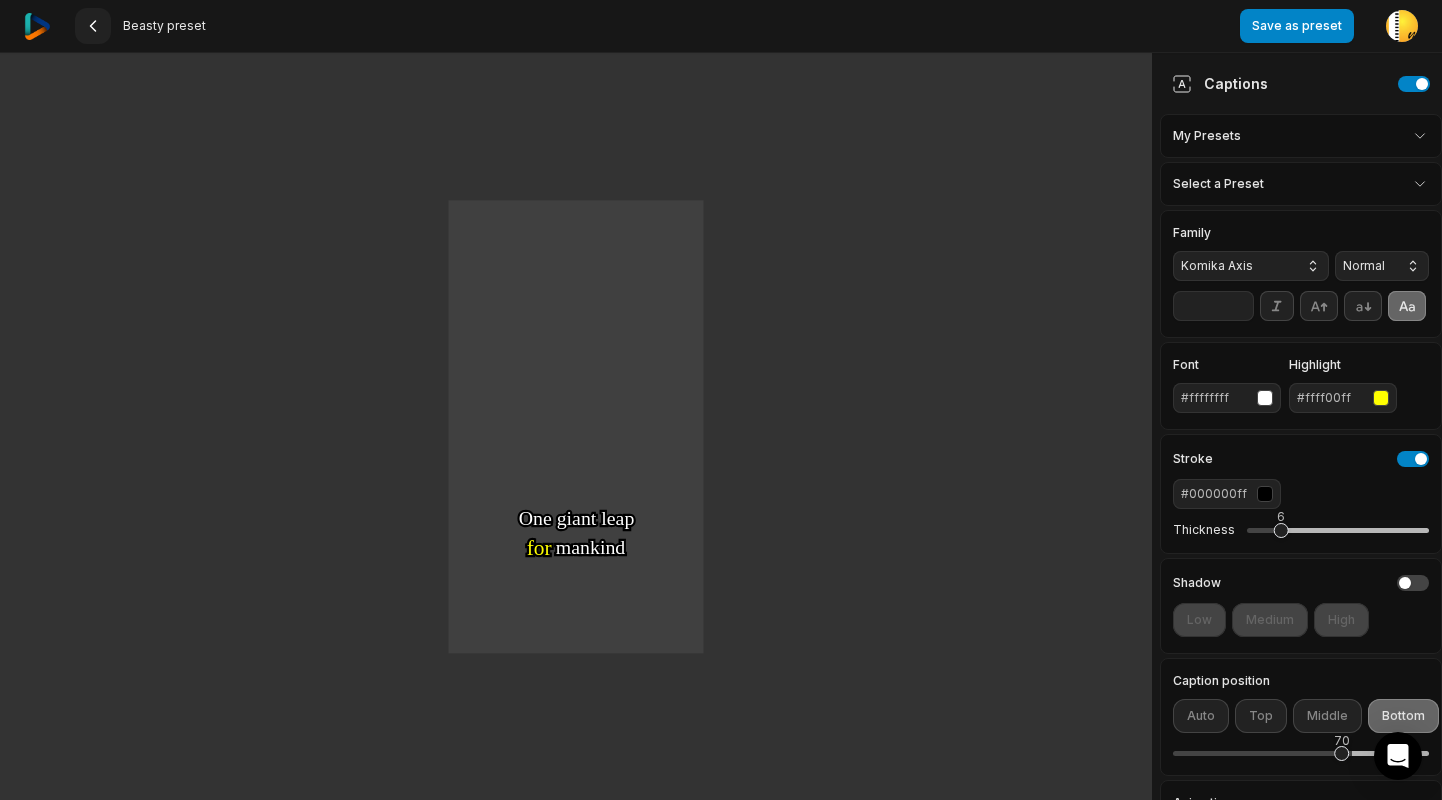 click at bounding box center [93, 26] 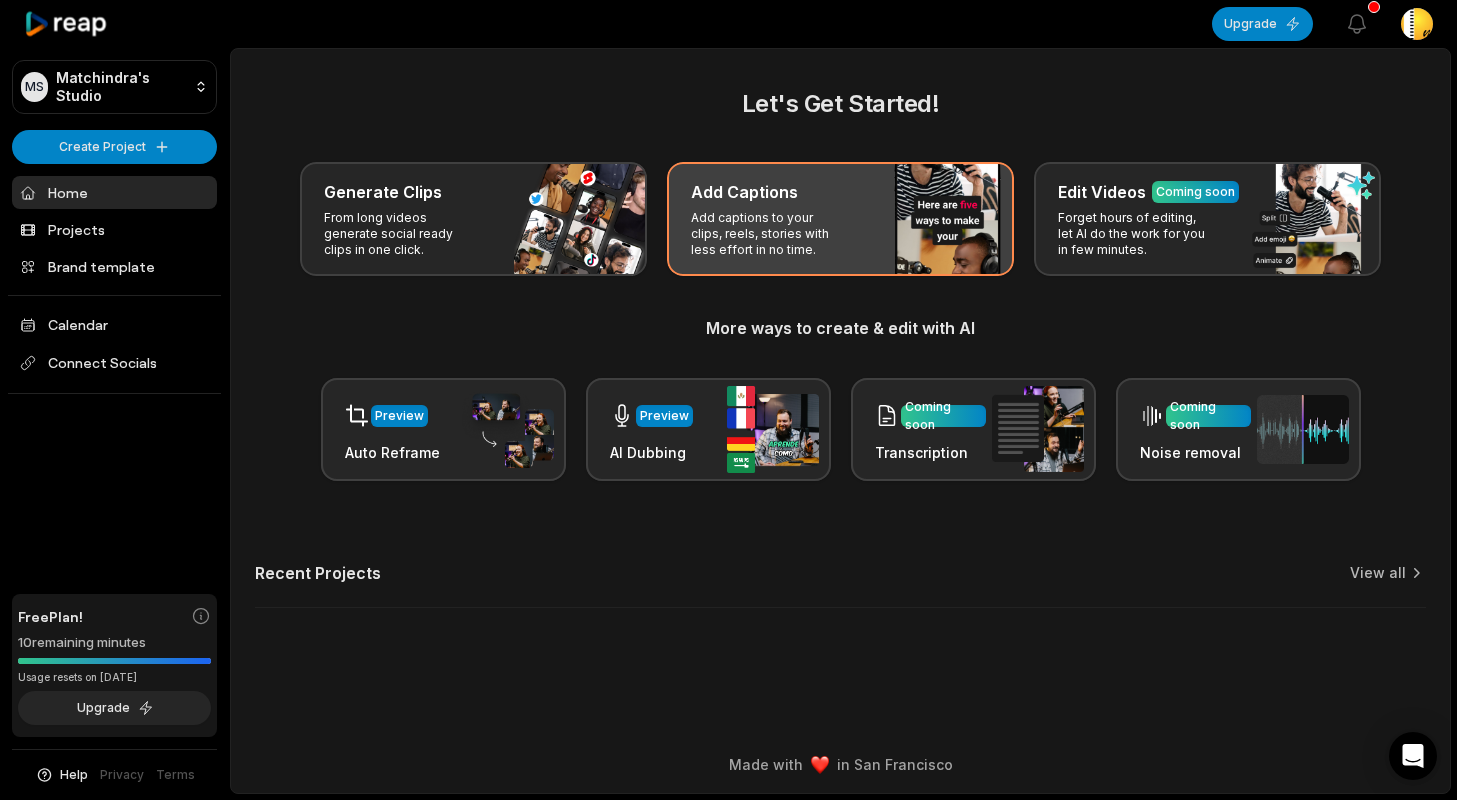click on "Add captions to your clips, reels, stories with less effort in no time." at bounding box center [768, 234] 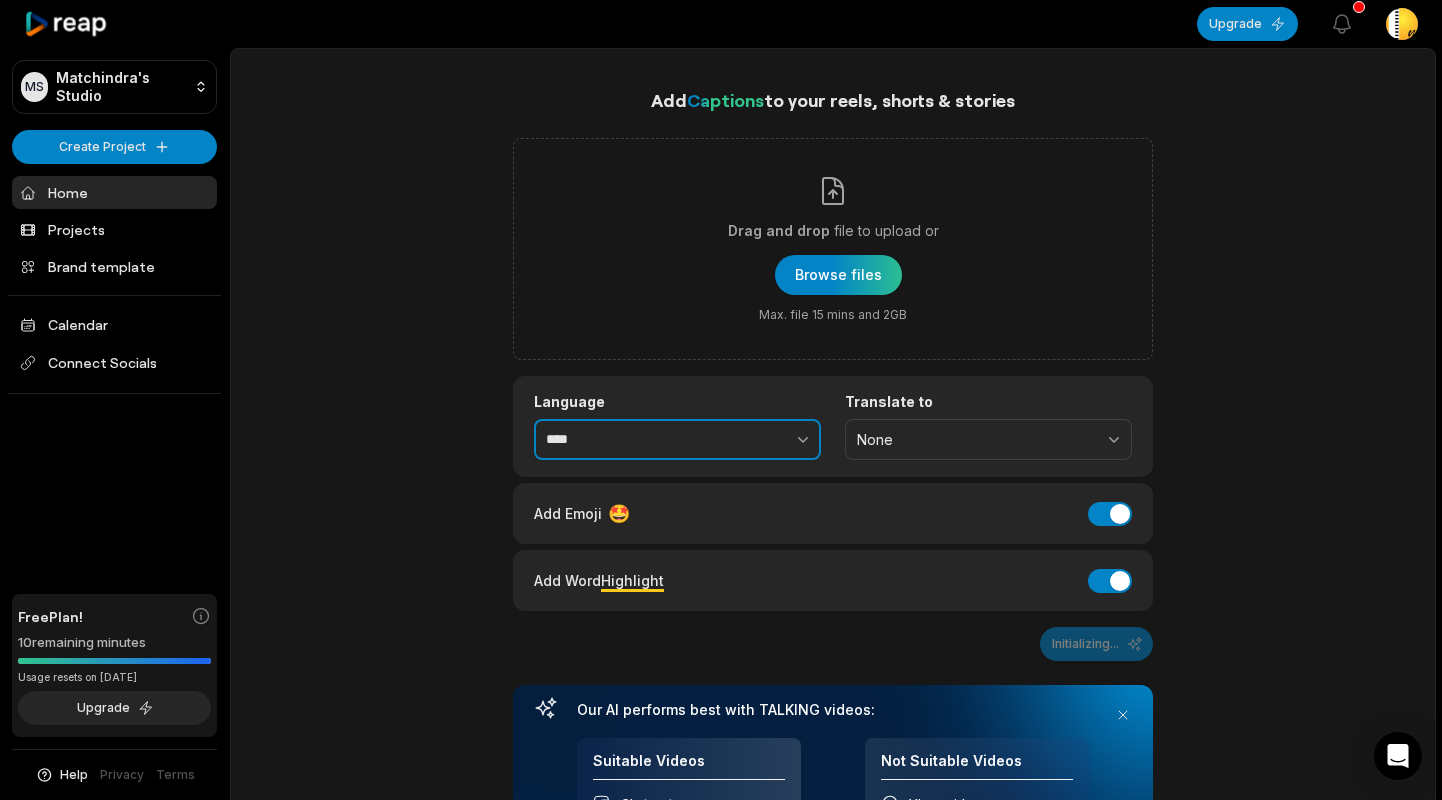 click on "****" at bounding box center (677, 440) 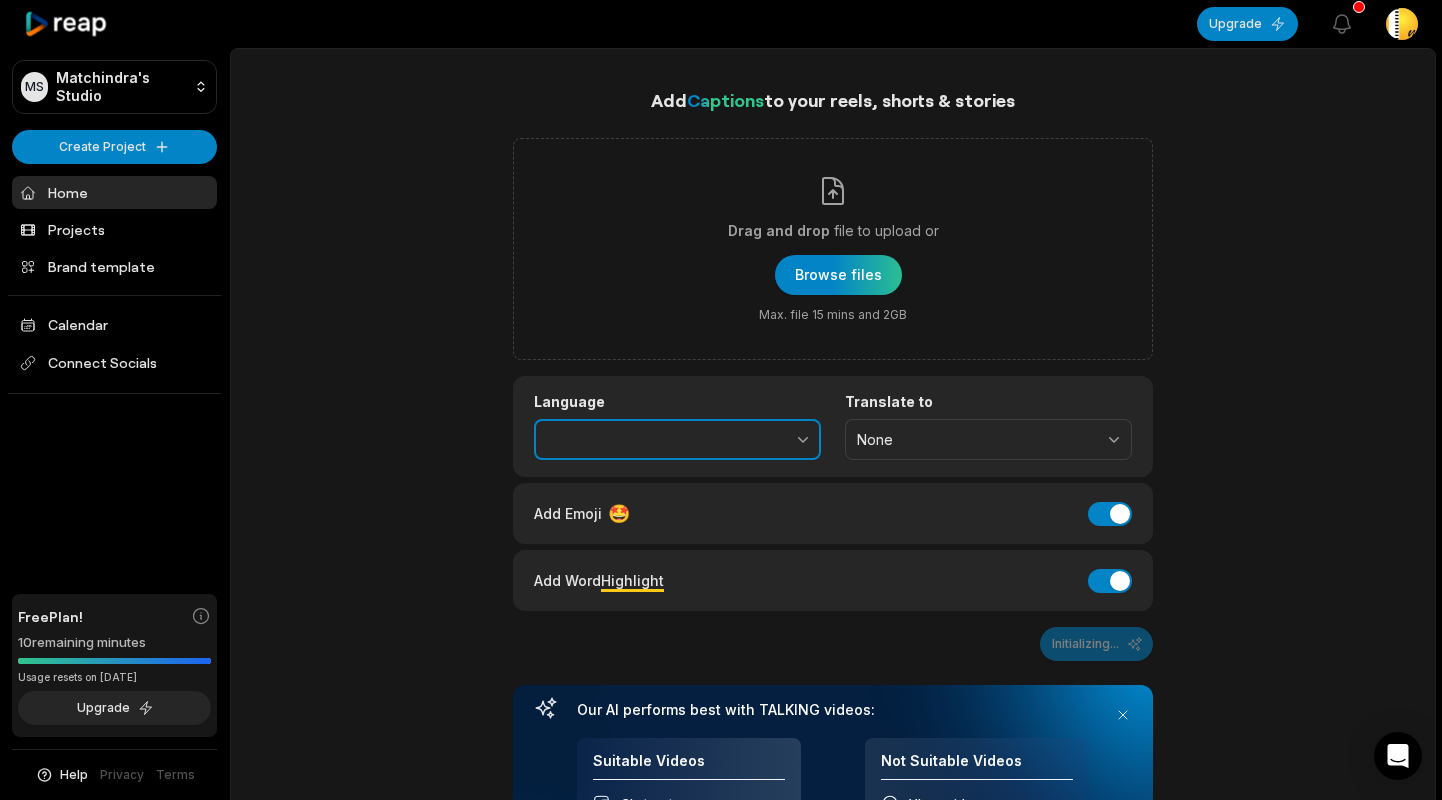 click at bounding box center [759, 440] 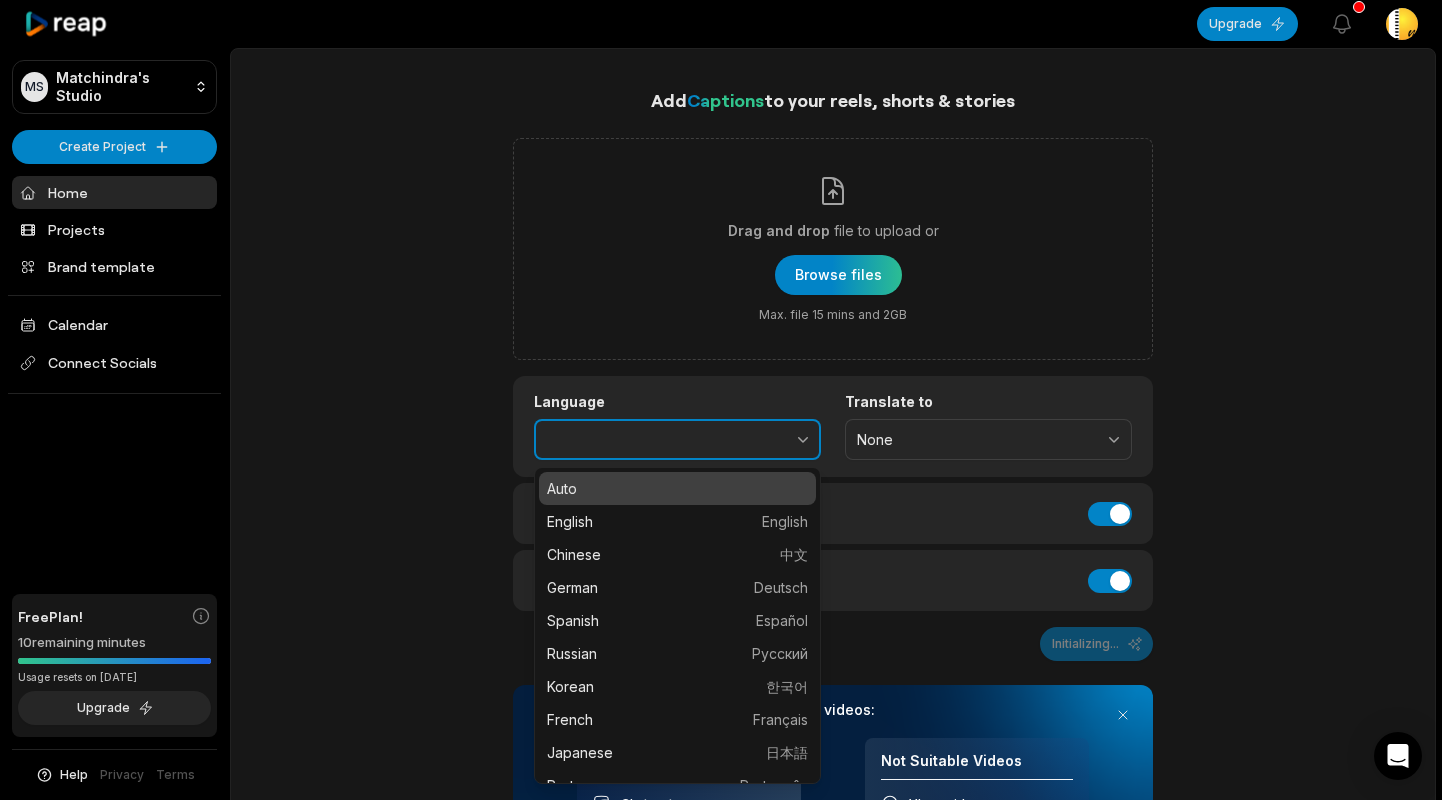 type on "*" 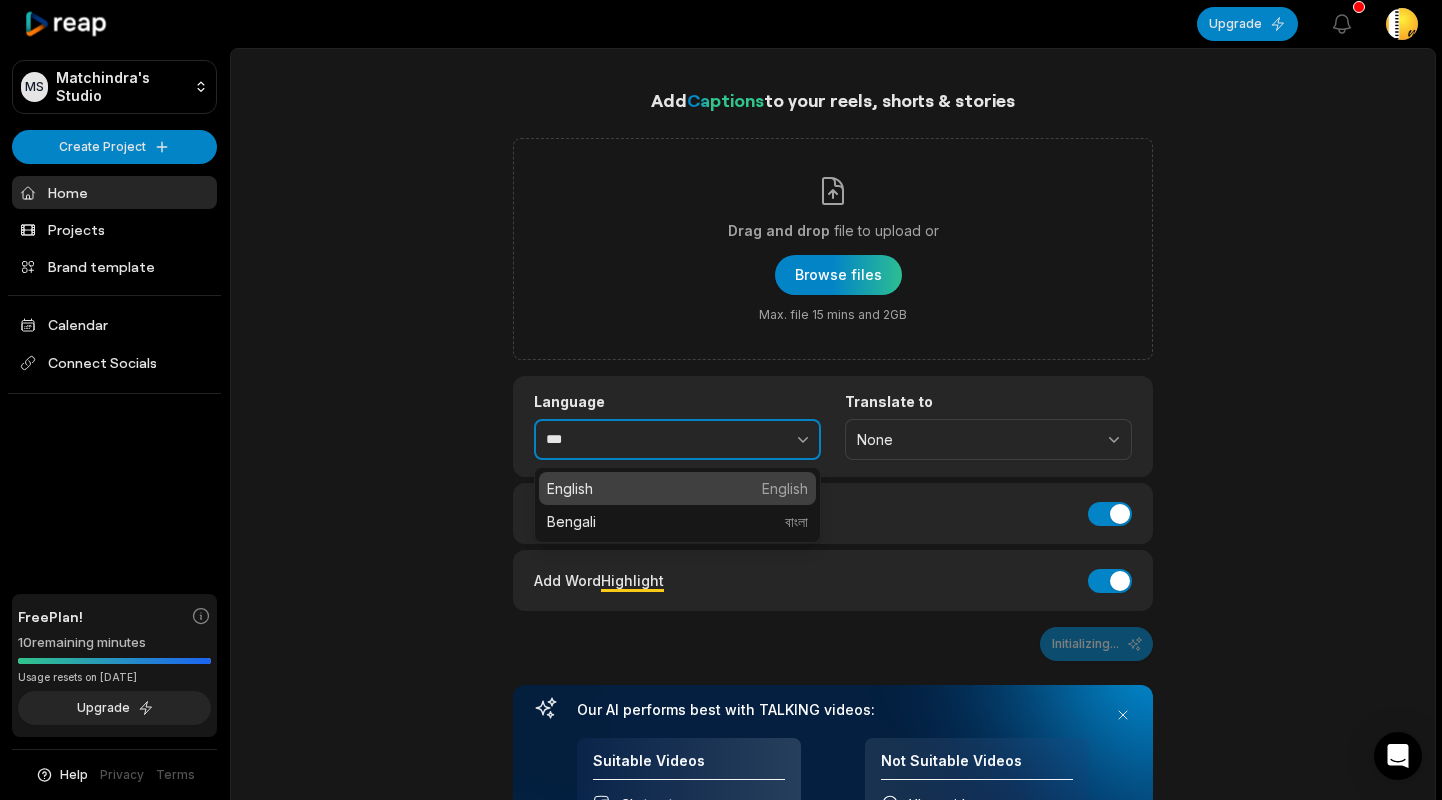 type on "*******" 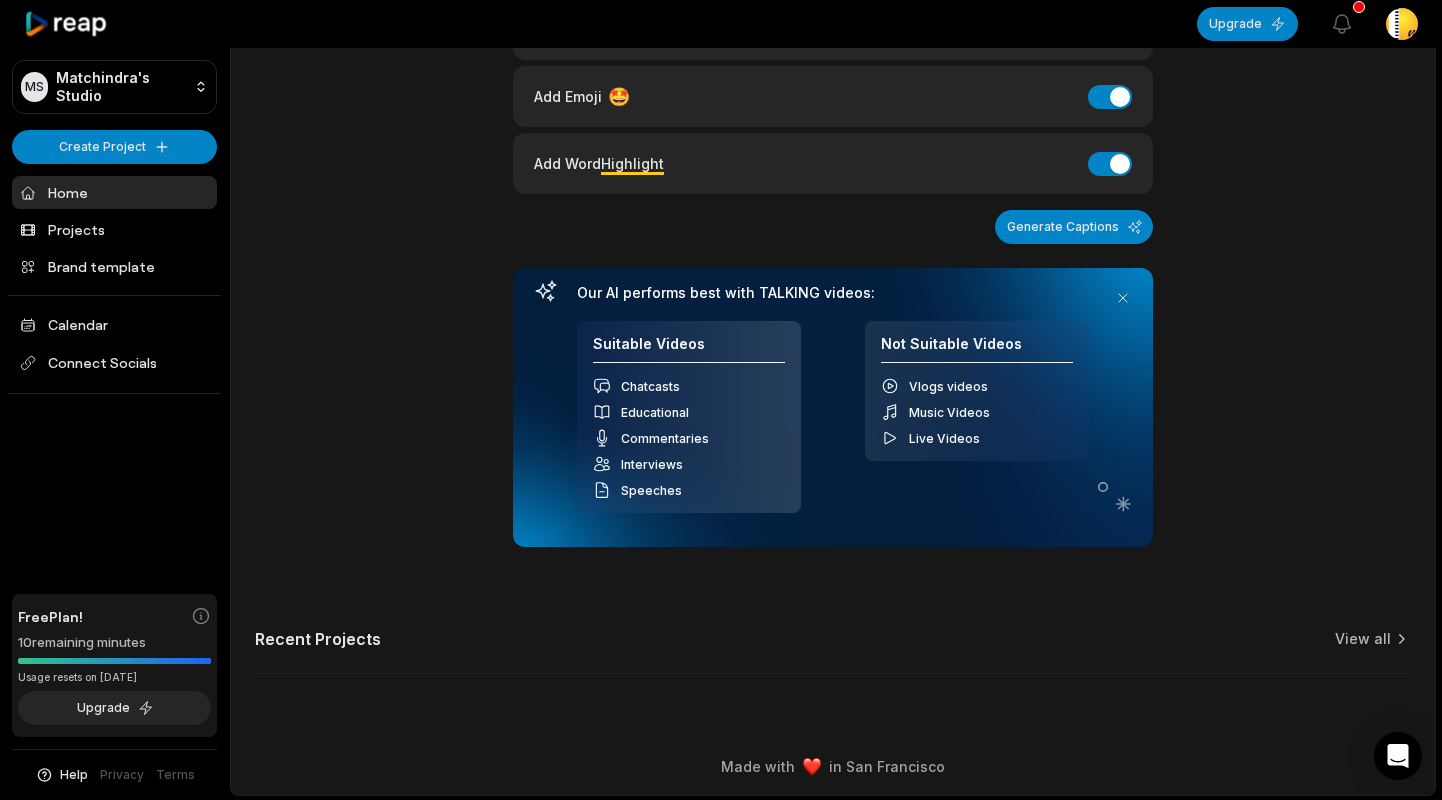 scroll, scrollTop: 0, scrollLeft: 0, axis: both 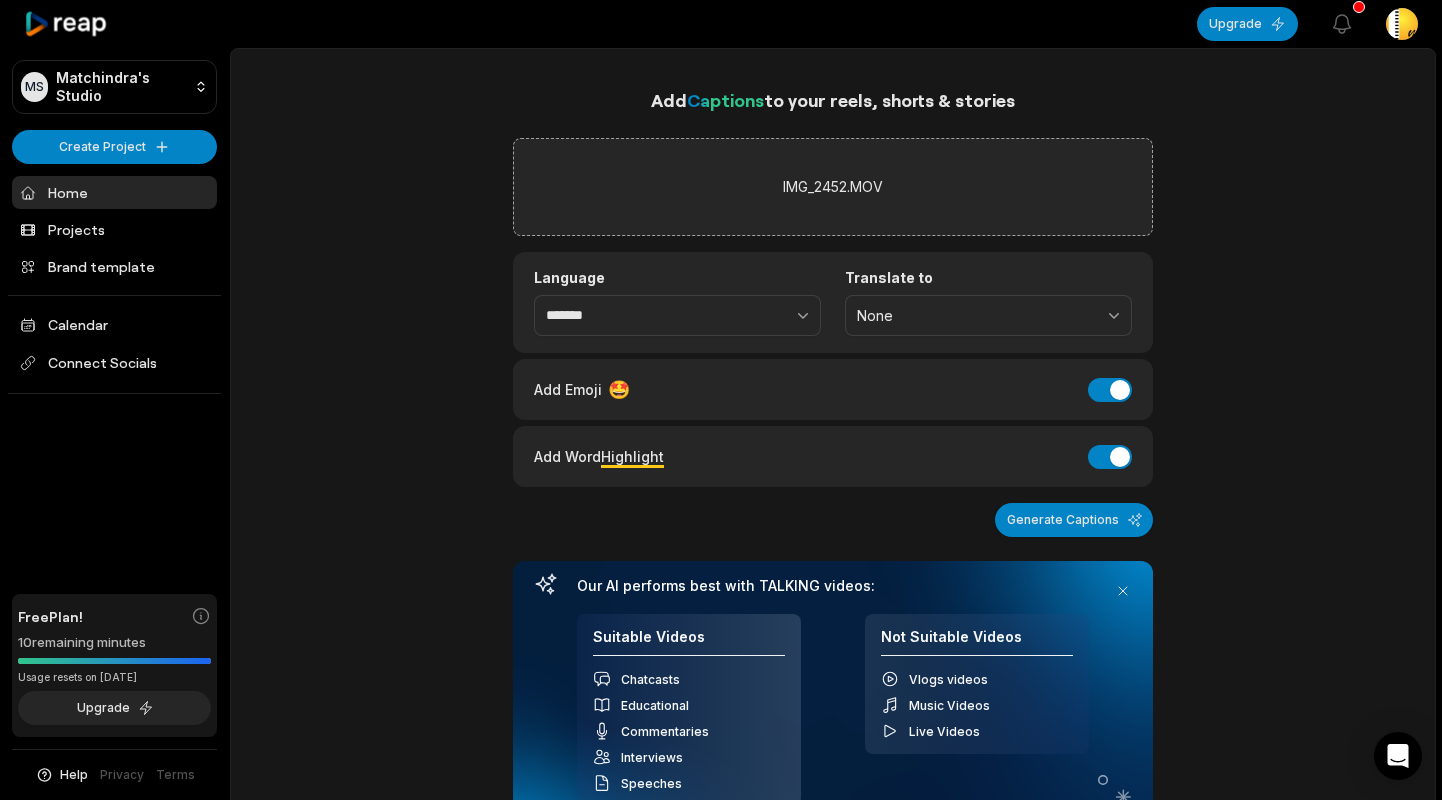 click on "None" at bounding box center [974, 316] 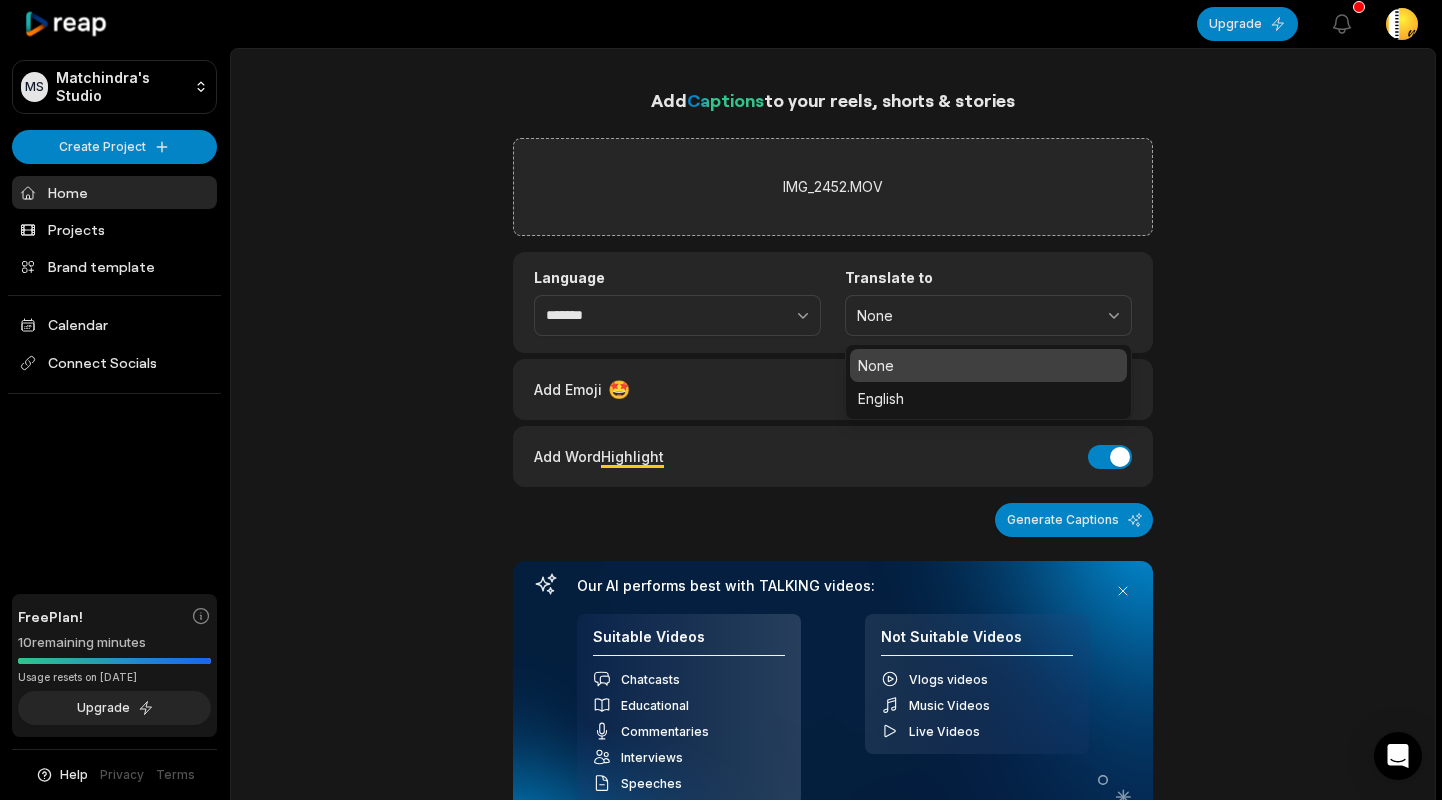 click on "None" at bounding box center (974, 316) 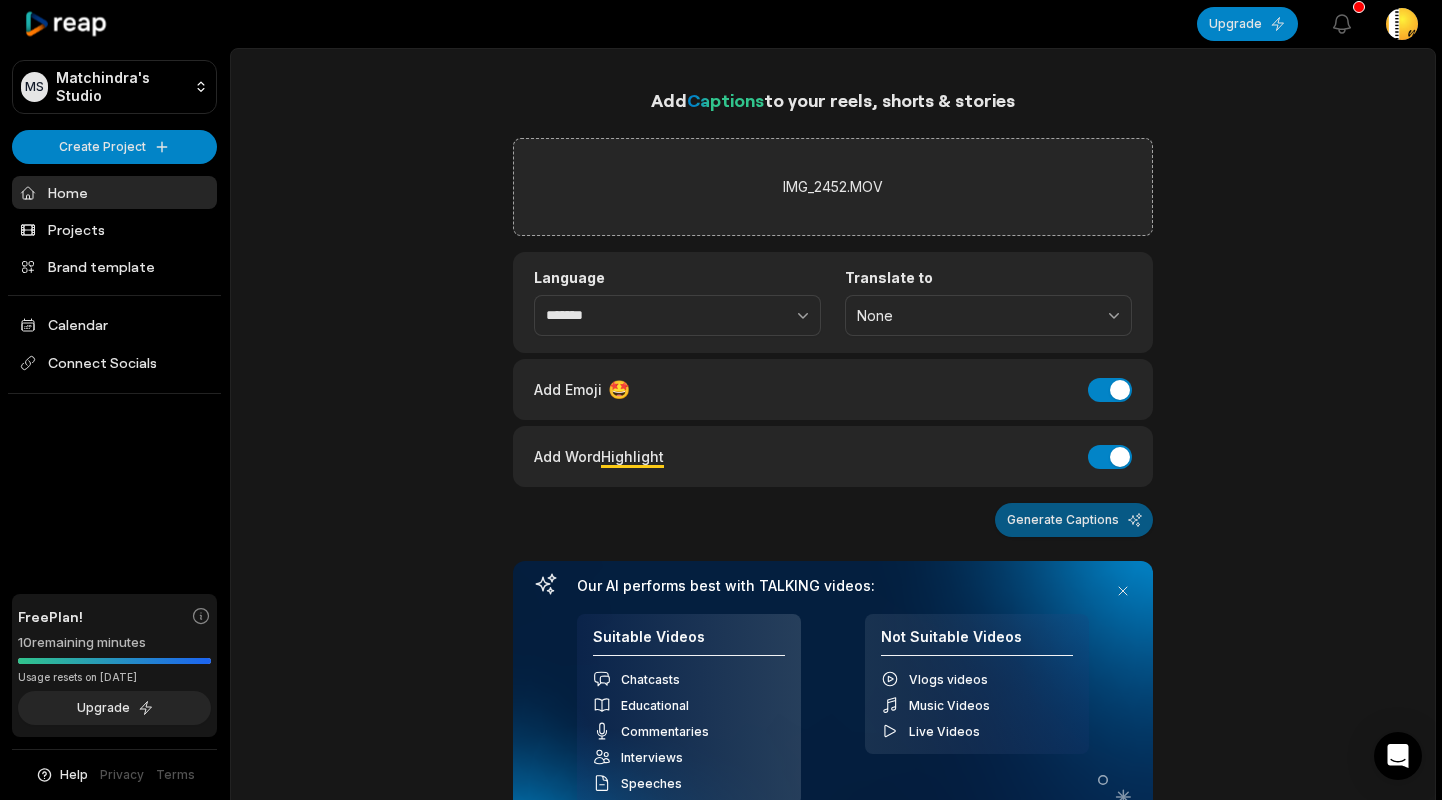 click on "Generate Captions" at bounding box center [1074, 520] 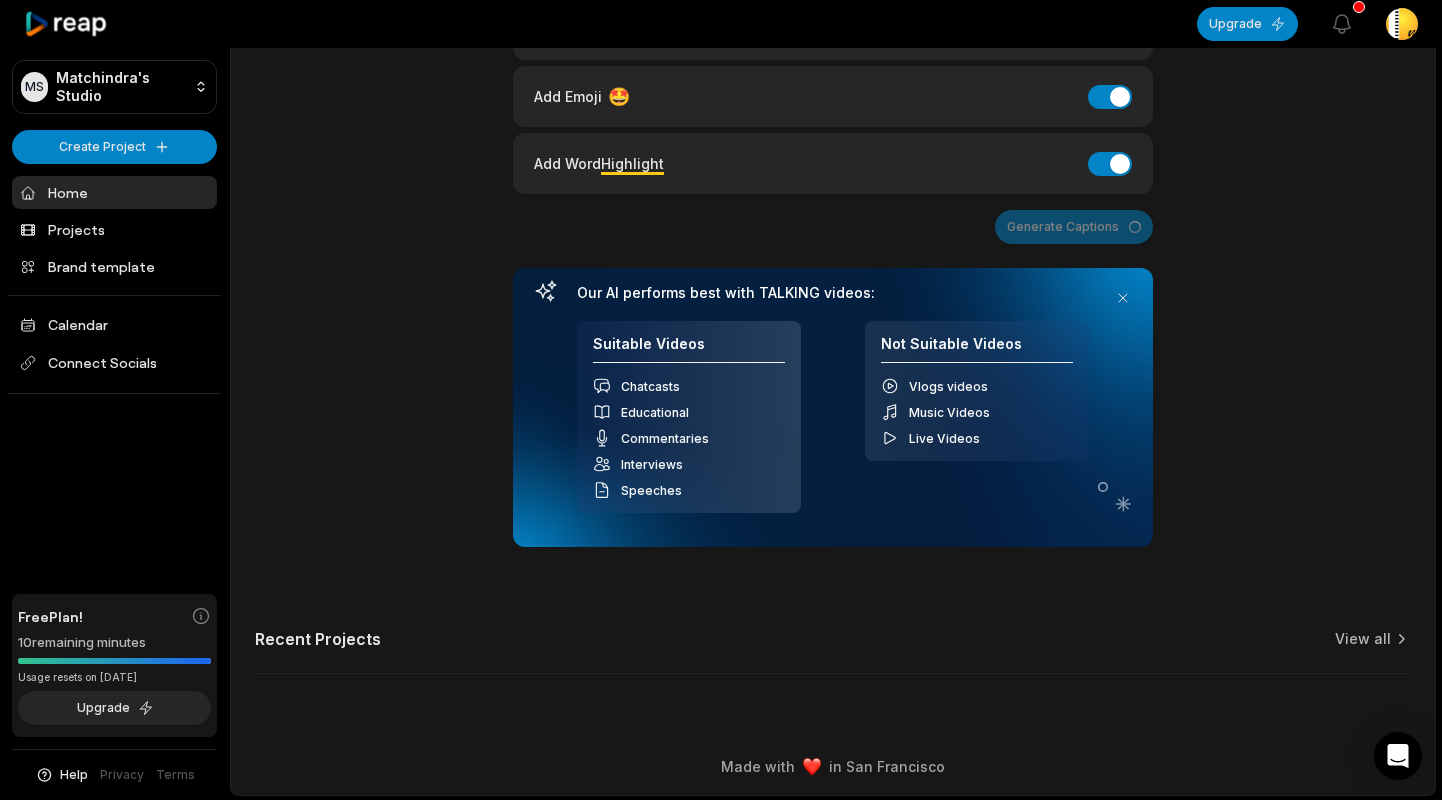 scroll, scrollTop: 0, scrollLeft: 0, axis: both 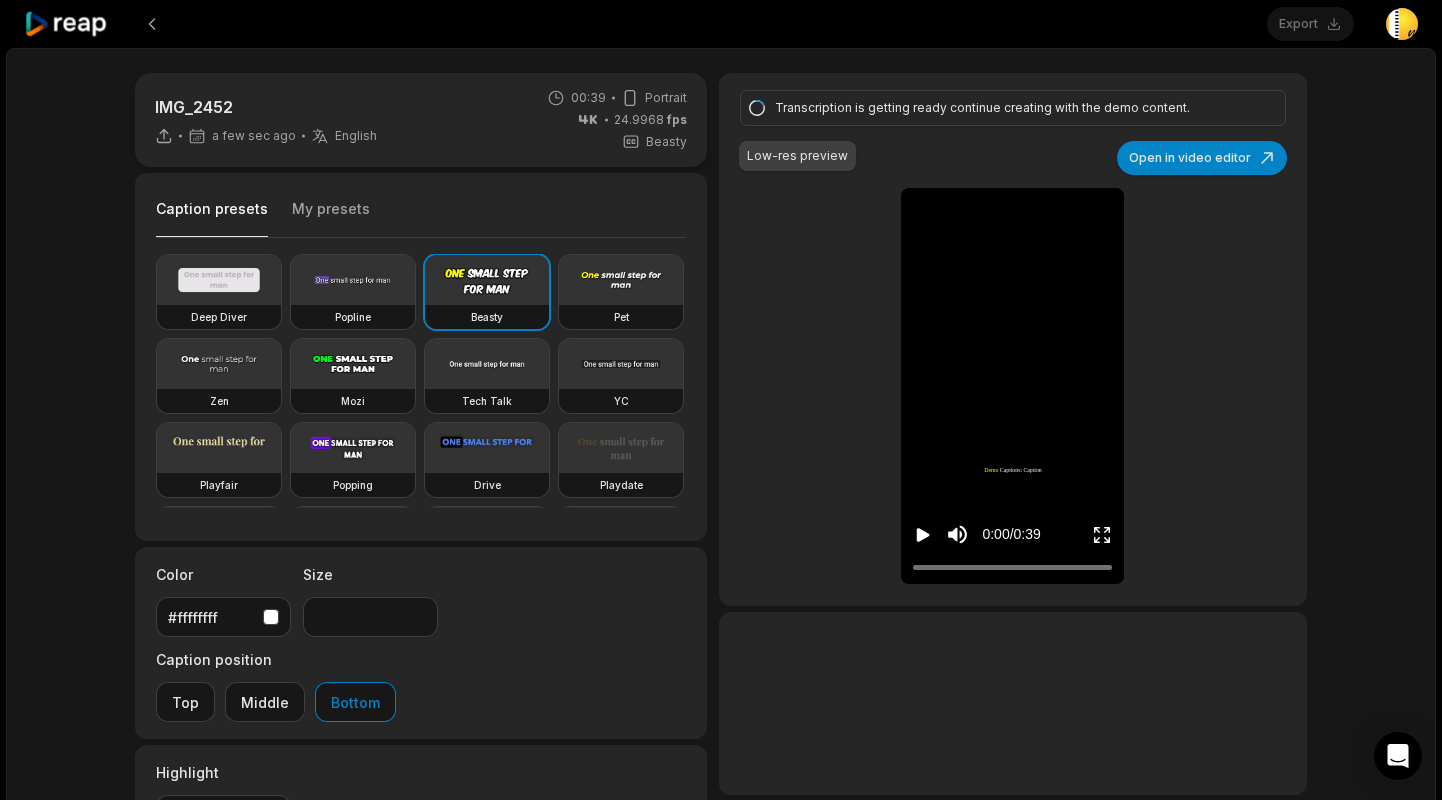 click 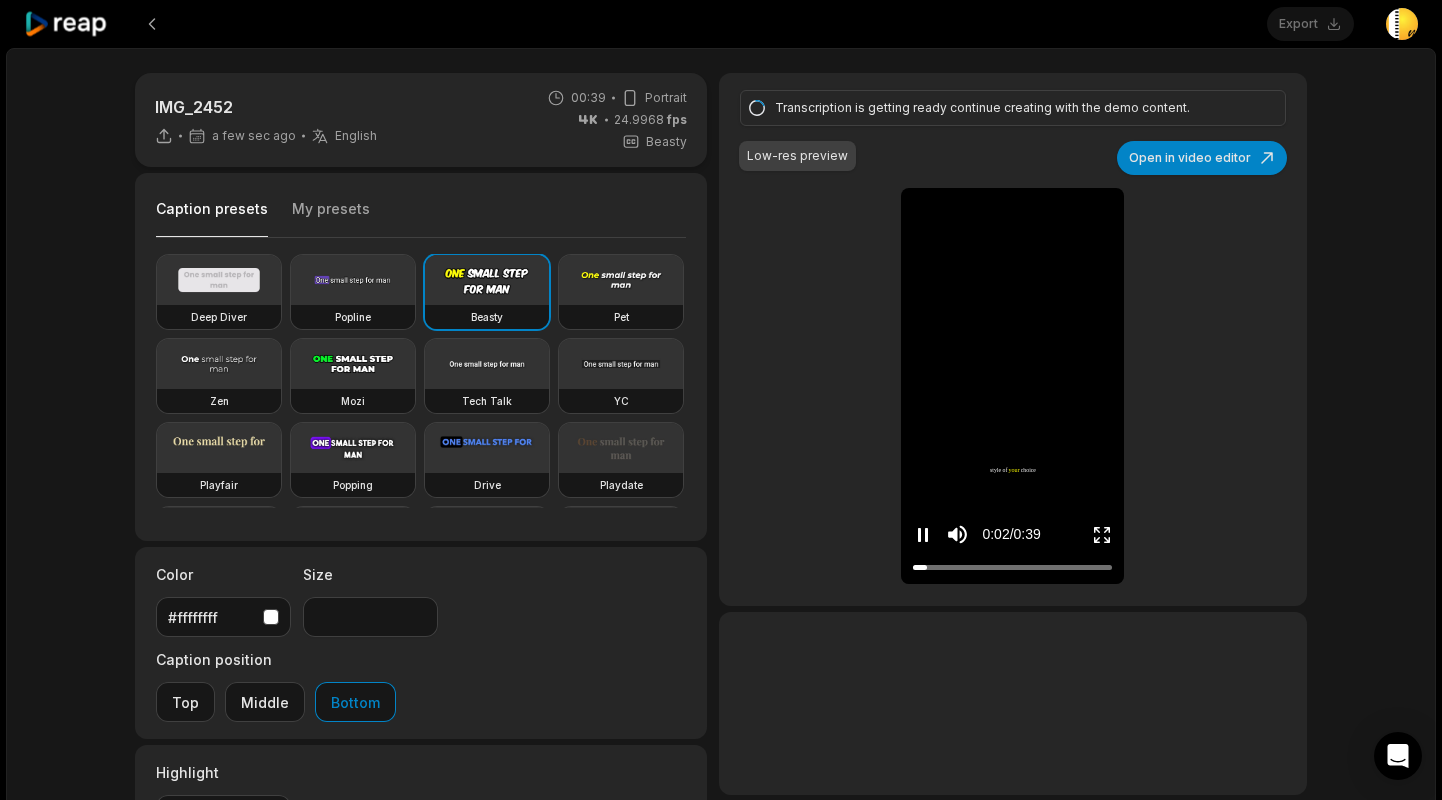 click 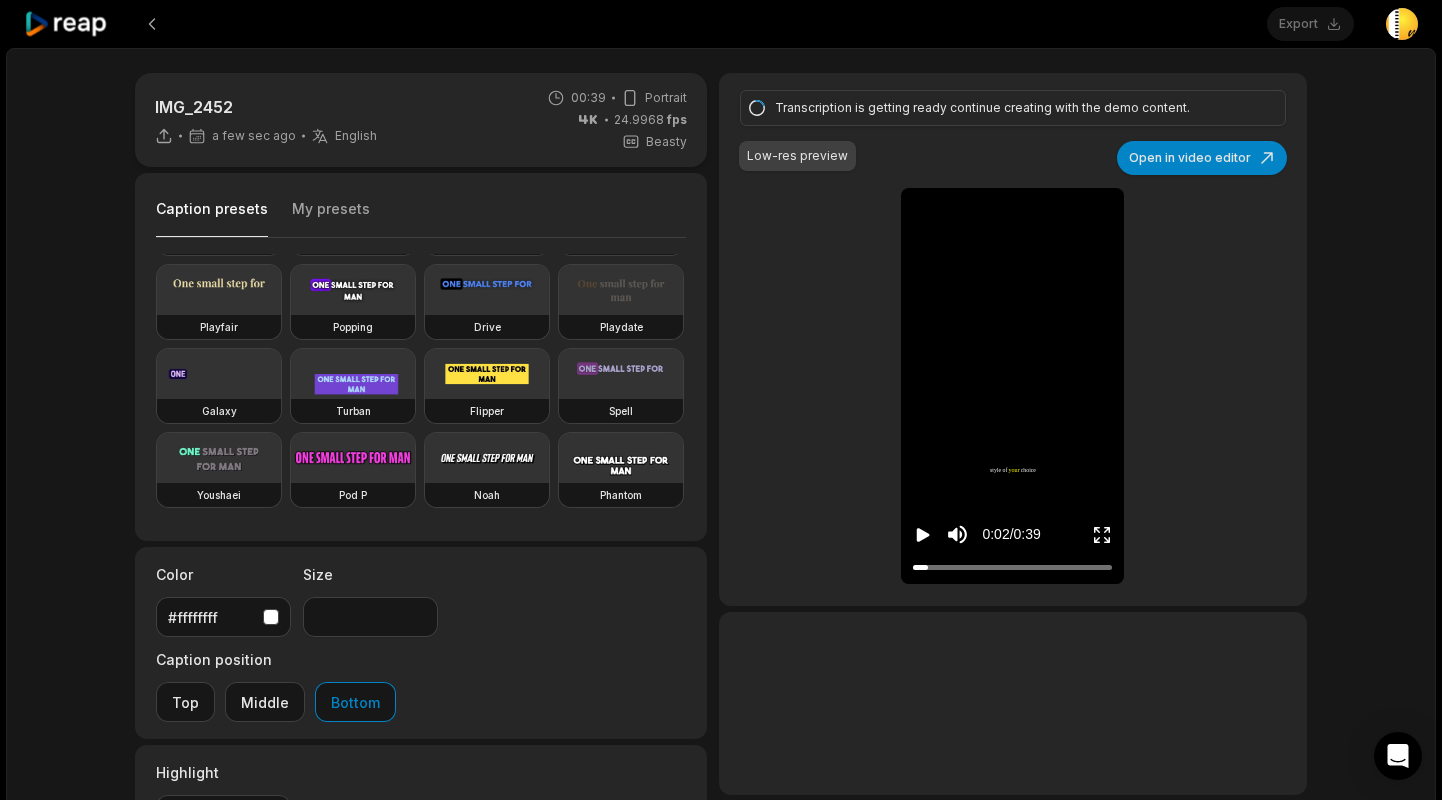 scroll, scrollTop: 326, scrollLeft: 0, axis: vertical 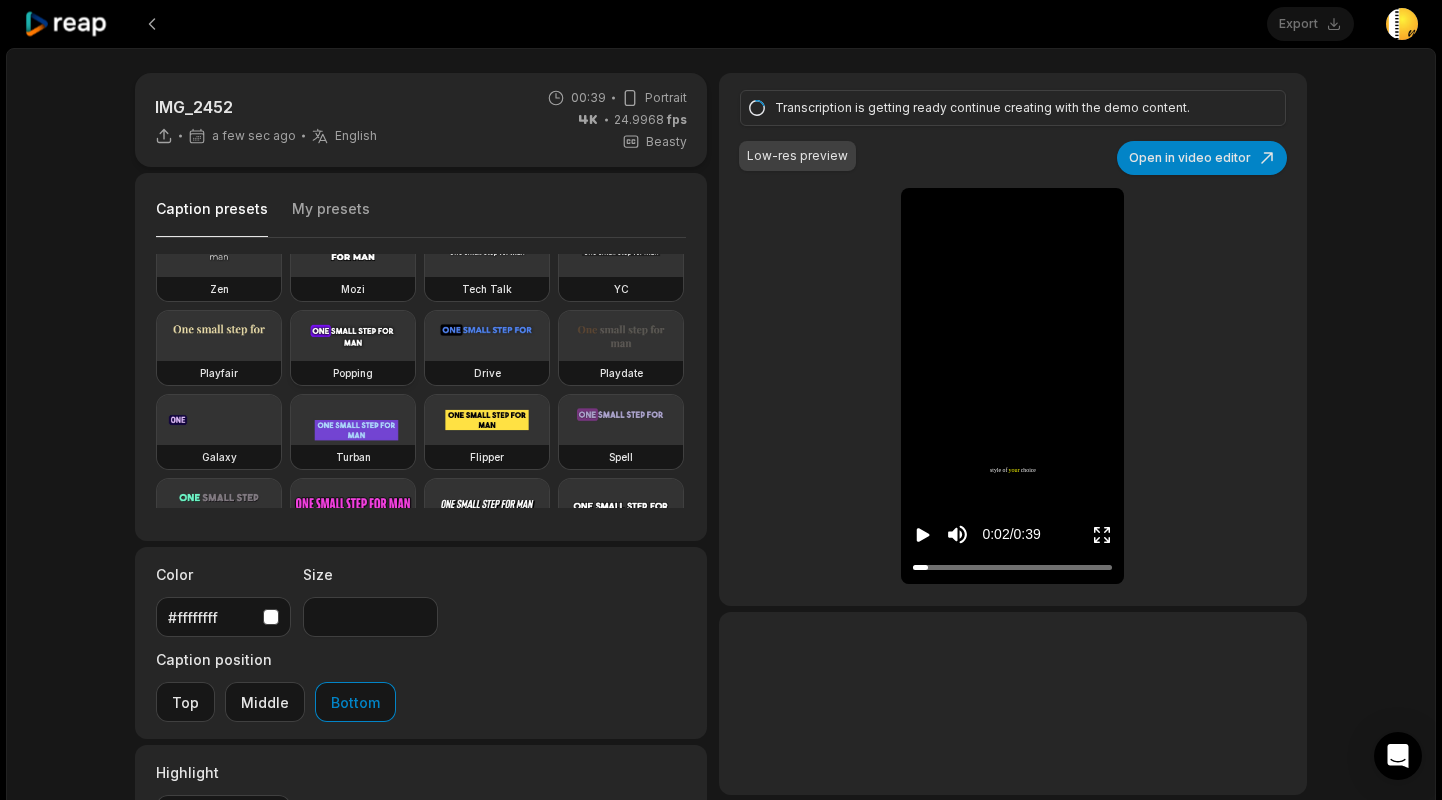 click at bounding box center (353, 336) 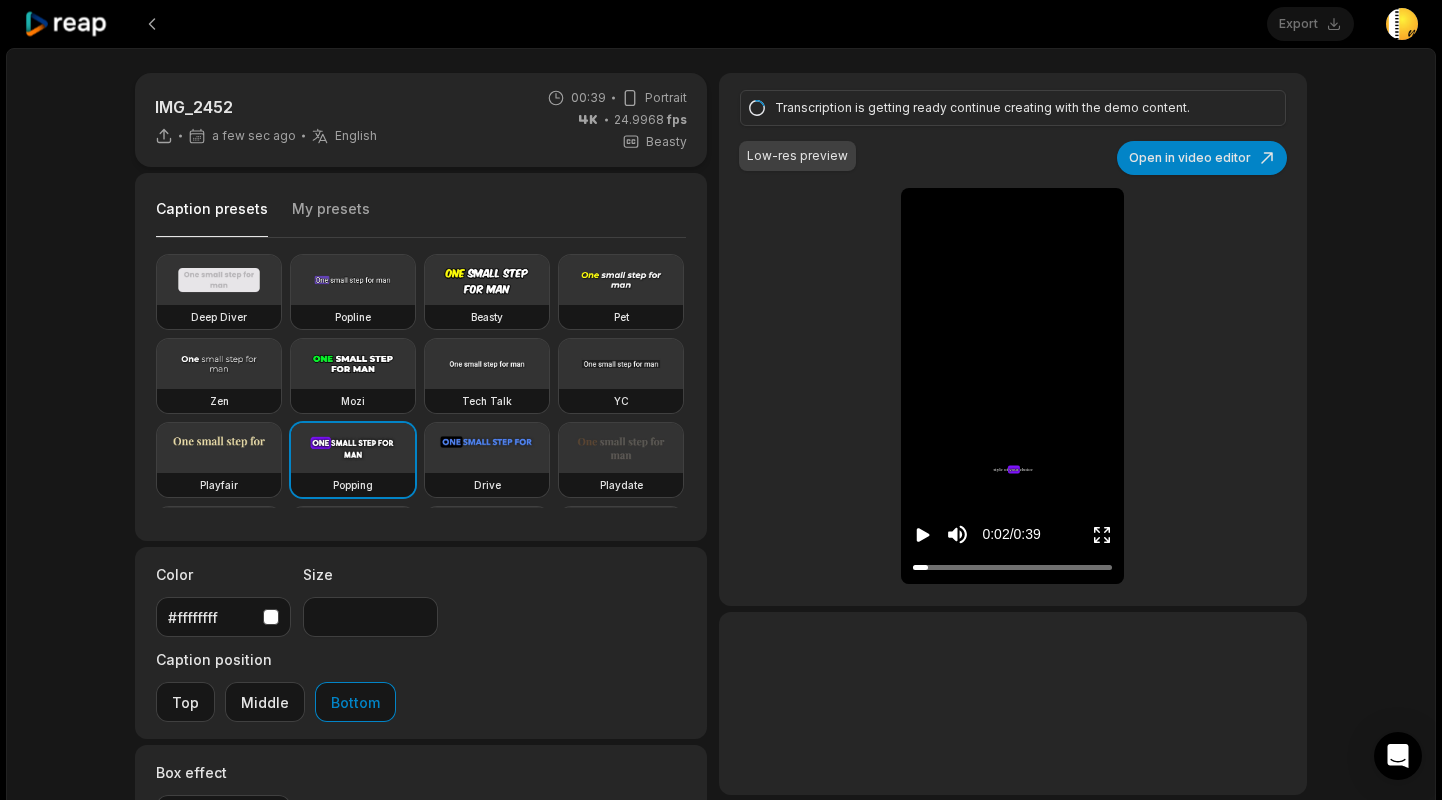 scroll, scrollTop: 326, scrollLeft: 0, axis: vertical 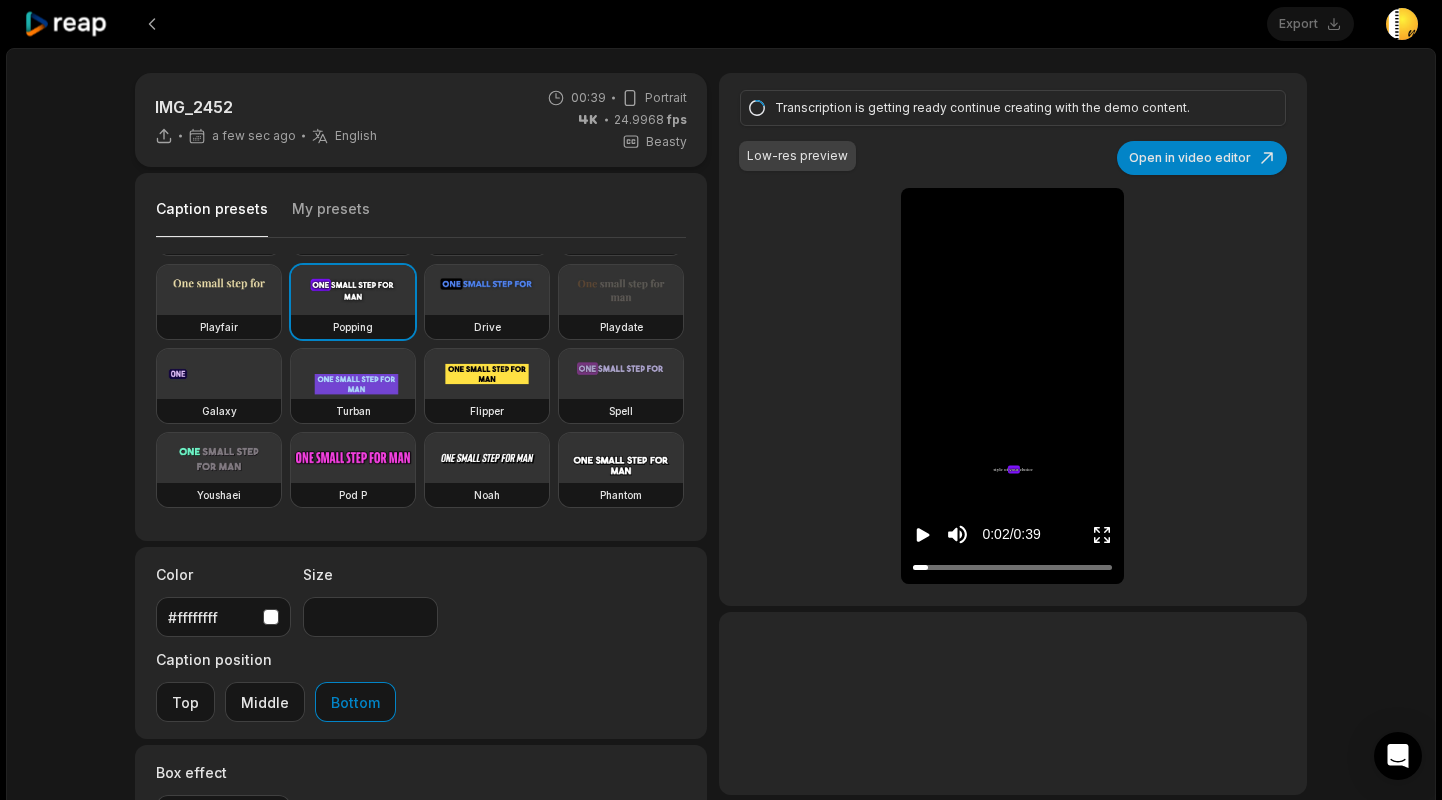click on "Top Middle Bottom" at bounding box center (276, 702) 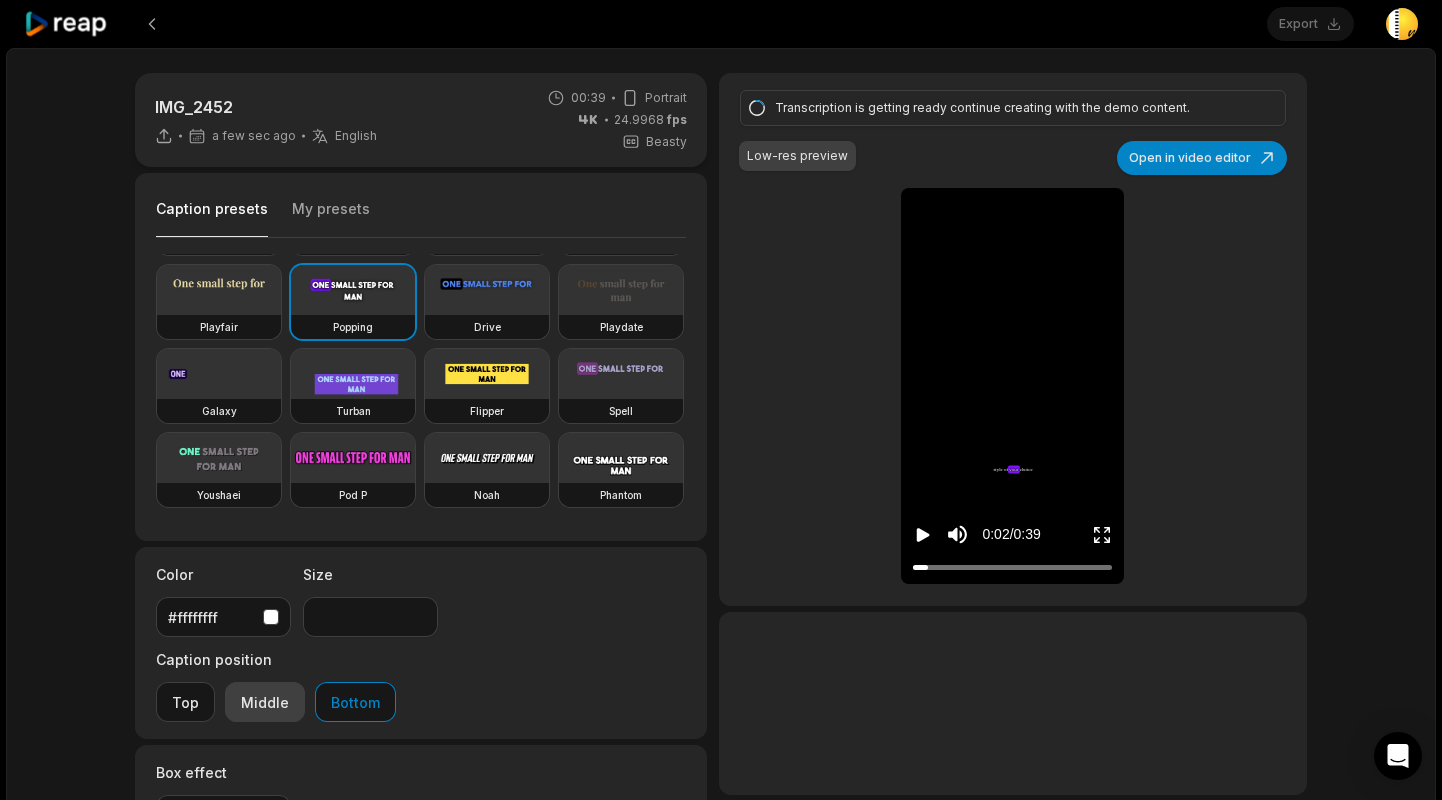 click on "Middle" at bounding box center (265, 702) 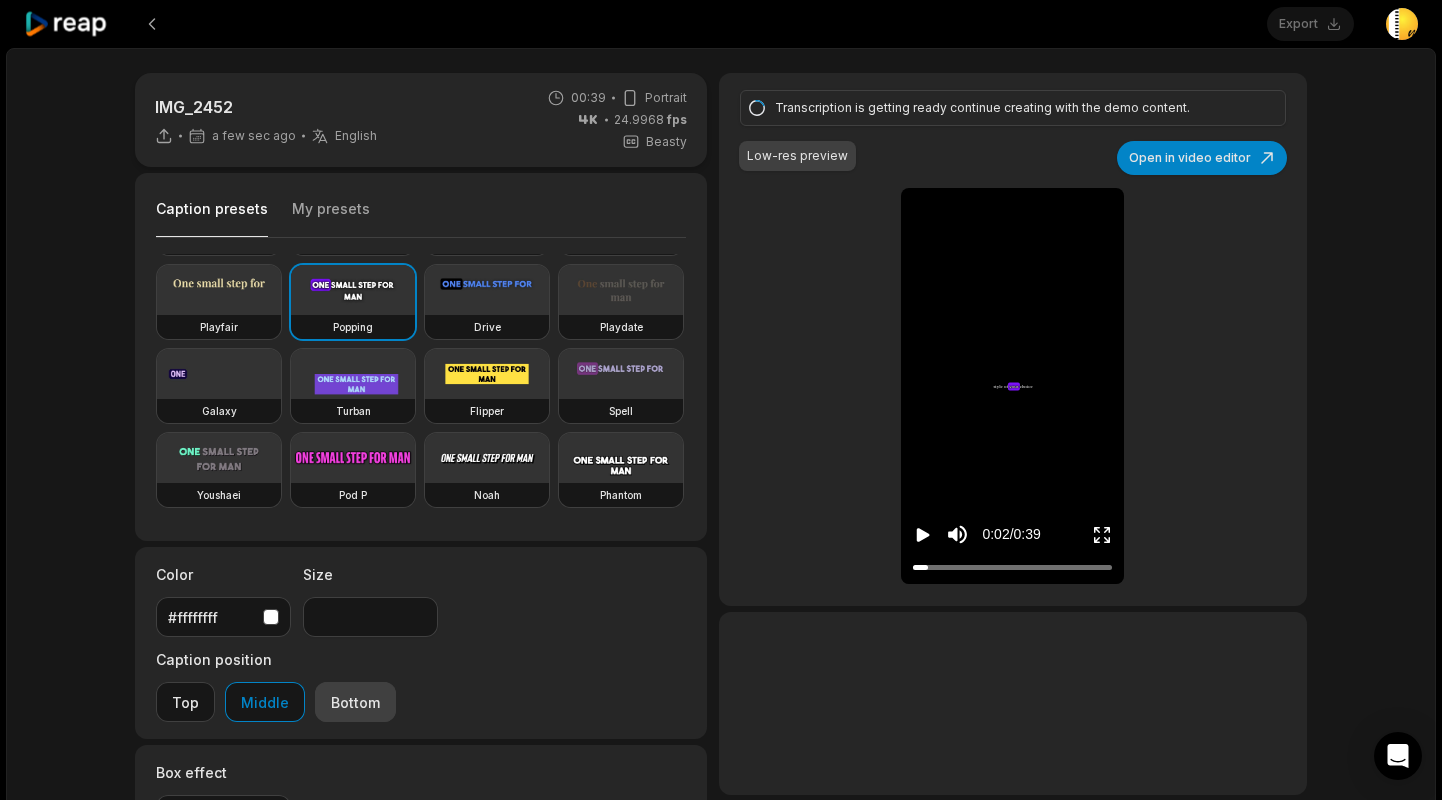 click on "Bottom" at bounding box center (355, 702) 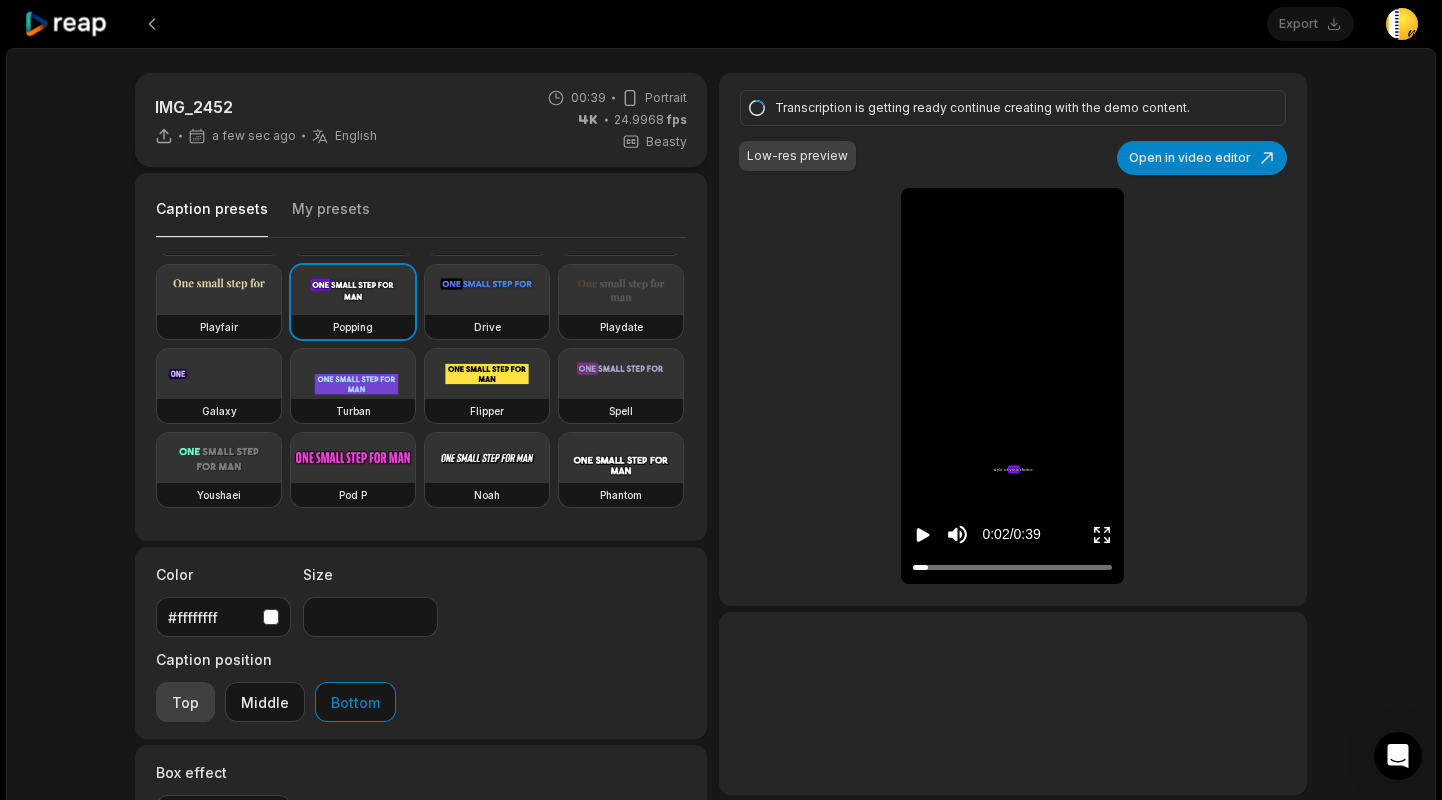 click on "Top" at bounding box center [185, 702] 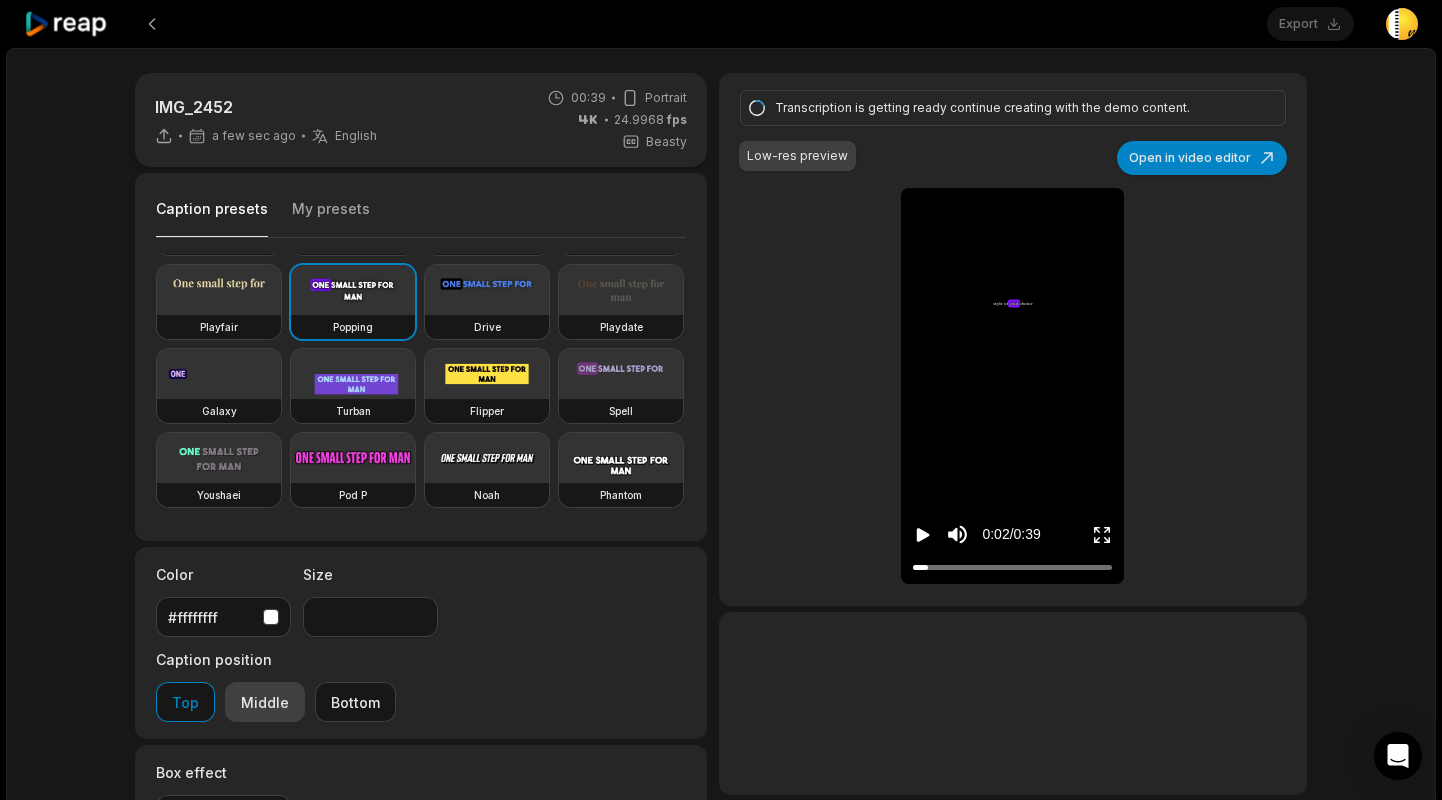 click on "Middle" at bounding box center (265, 702) 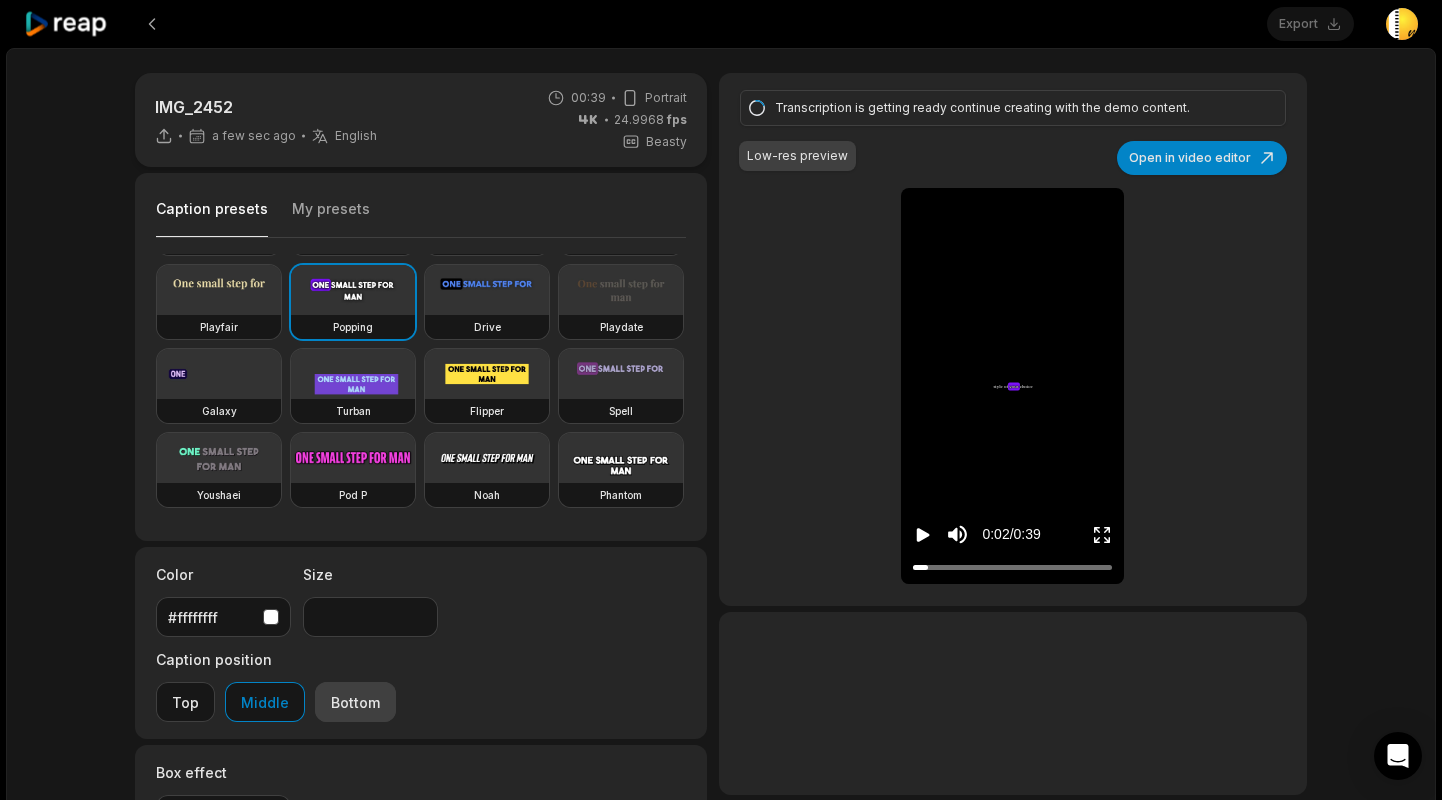 click on "Bottom" at bounding box center (355, 702) 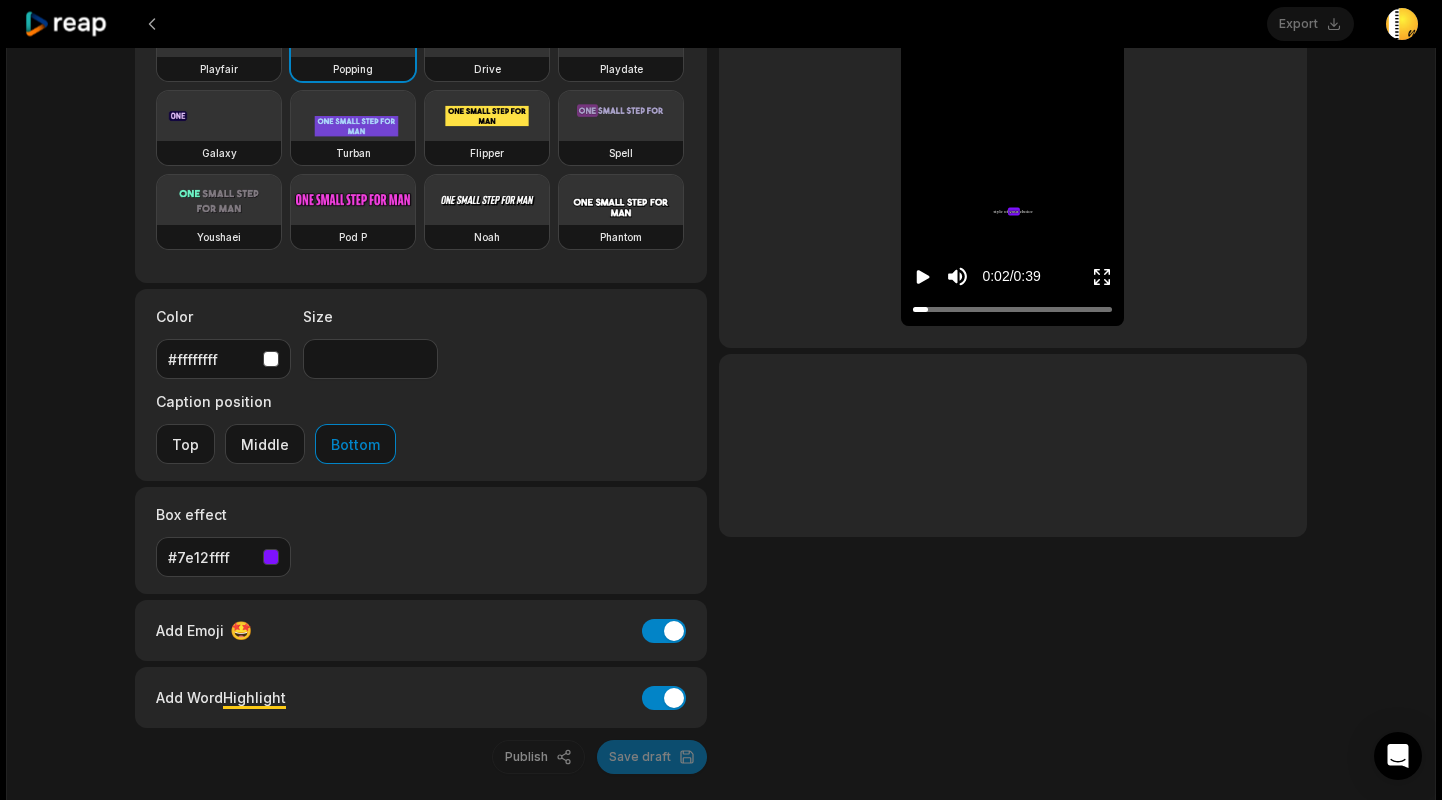 scroll, scrollTop: 0, scrollLeft: 0, axis: both 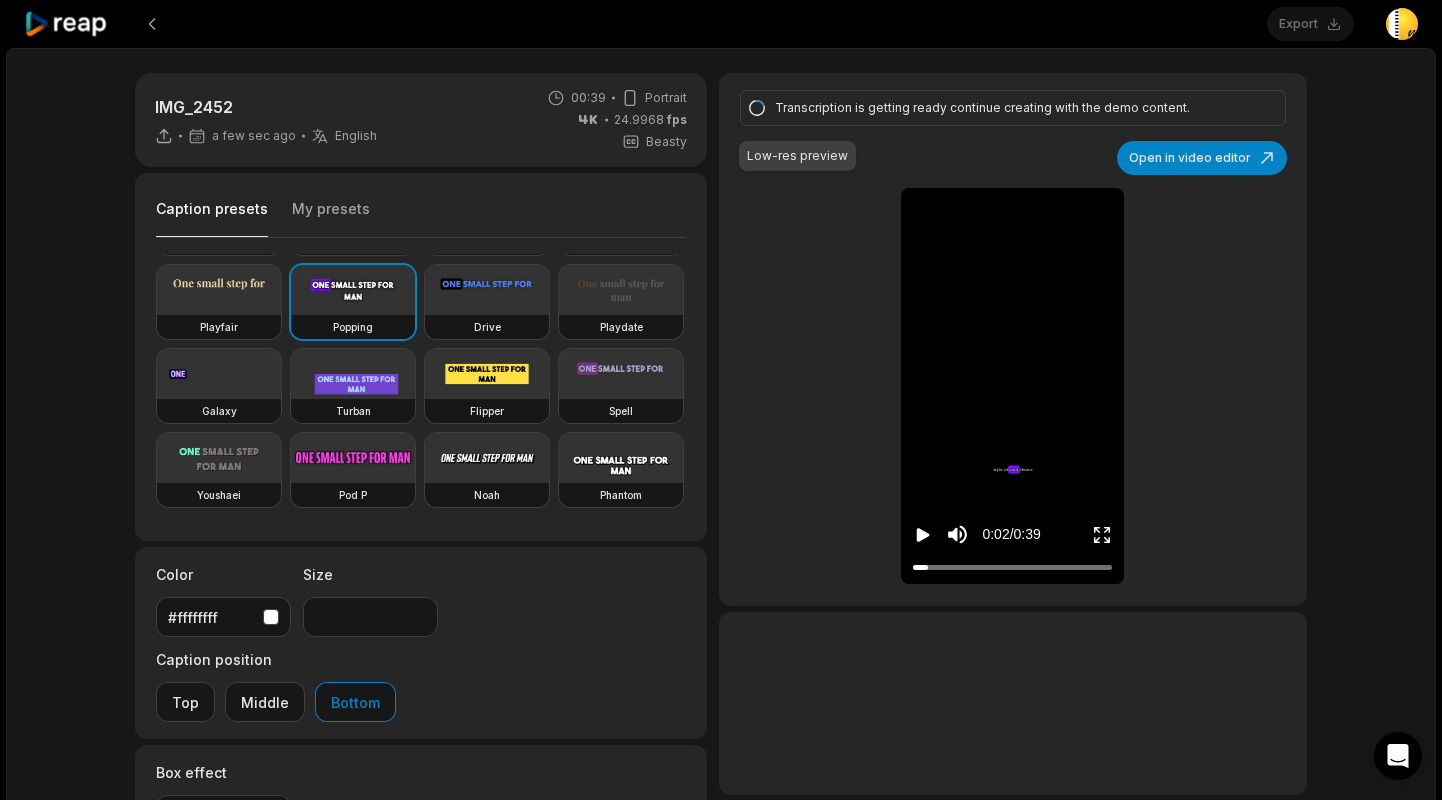 type on "**" 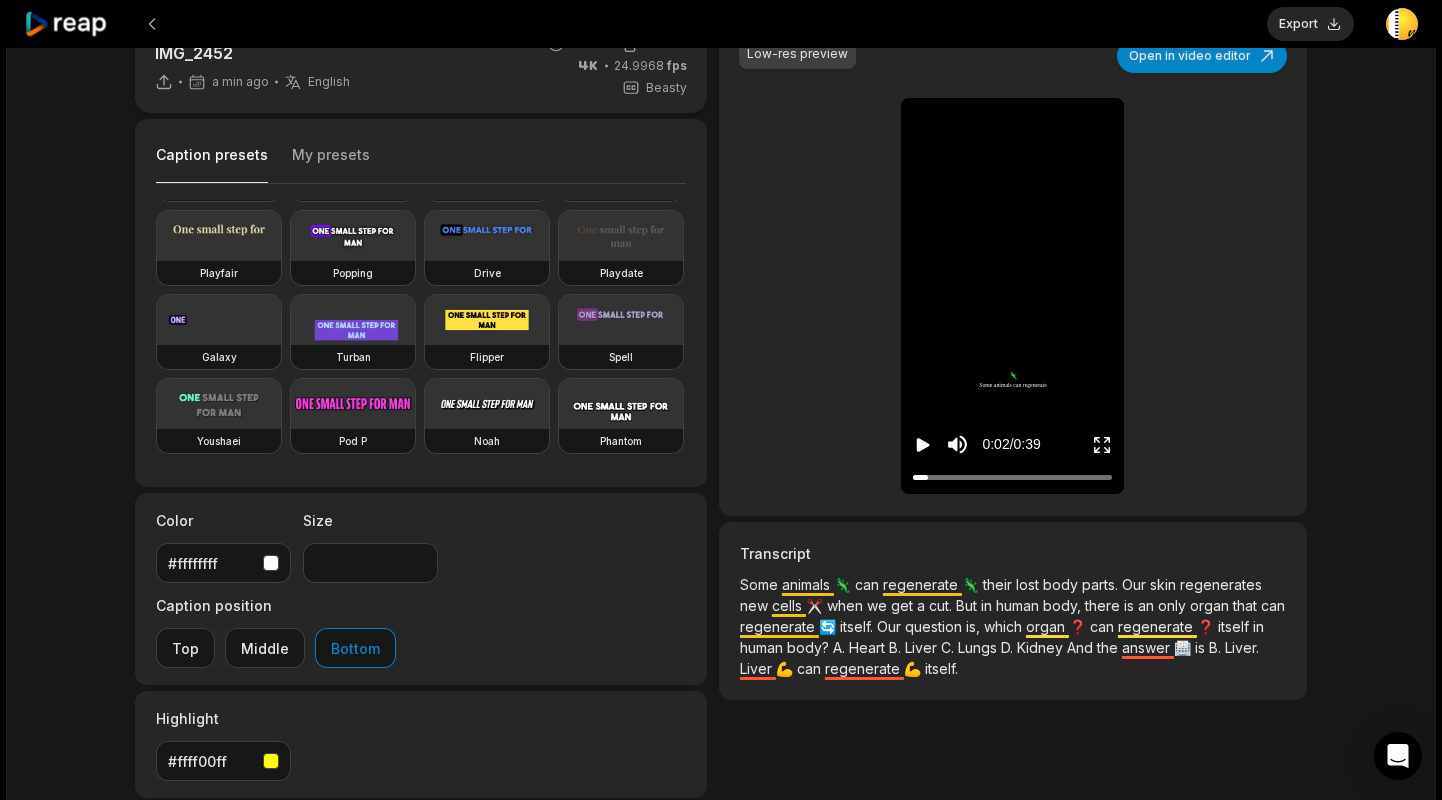 scroll, scrollTop: 0, scrollLeft: 0, axis: both 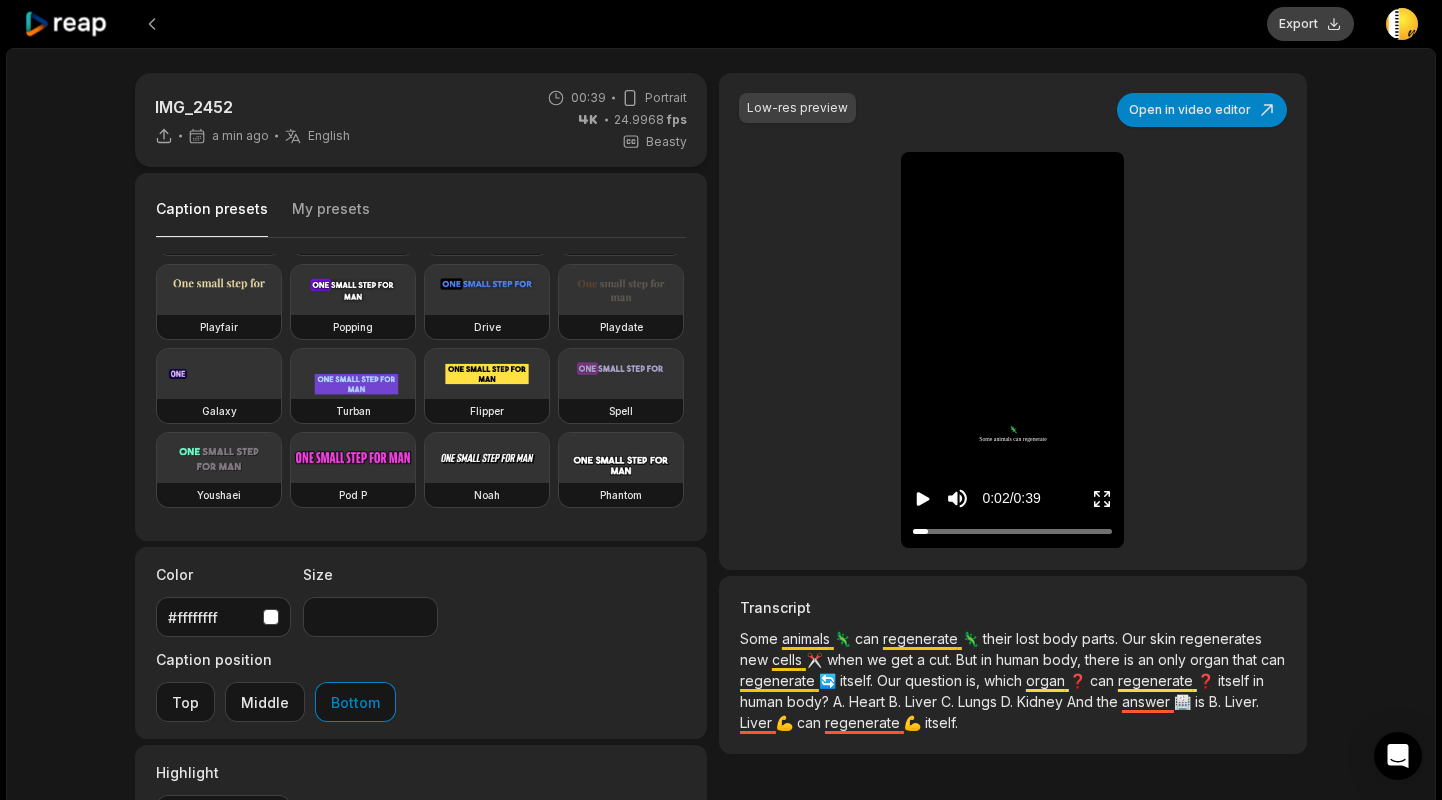 click on "Export" at bounding box center [1310, 24] 